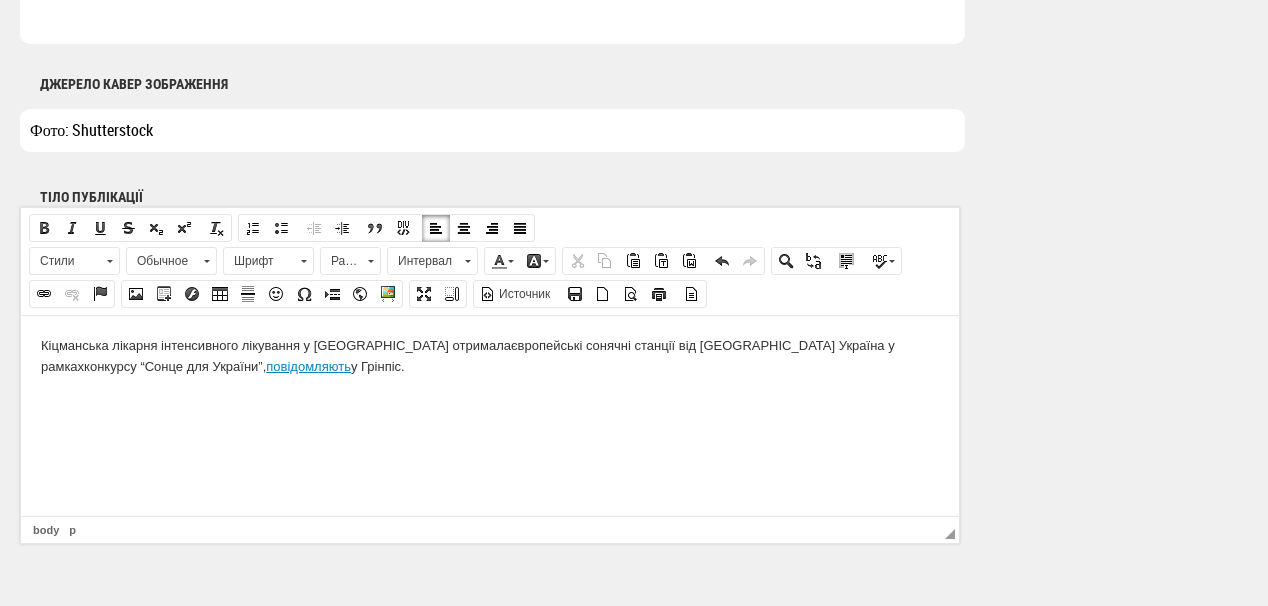 scroll, scrollTop: 0, scrollLeft: 0, axis: both 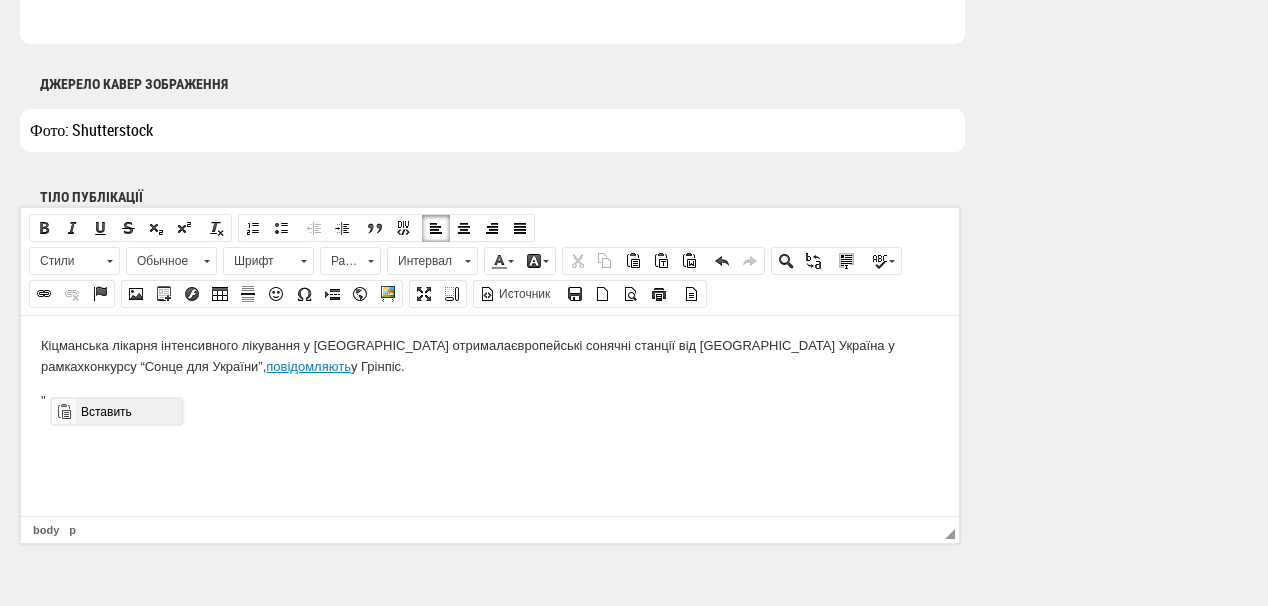 click on "Вставить" at bounding box center (128, 411) 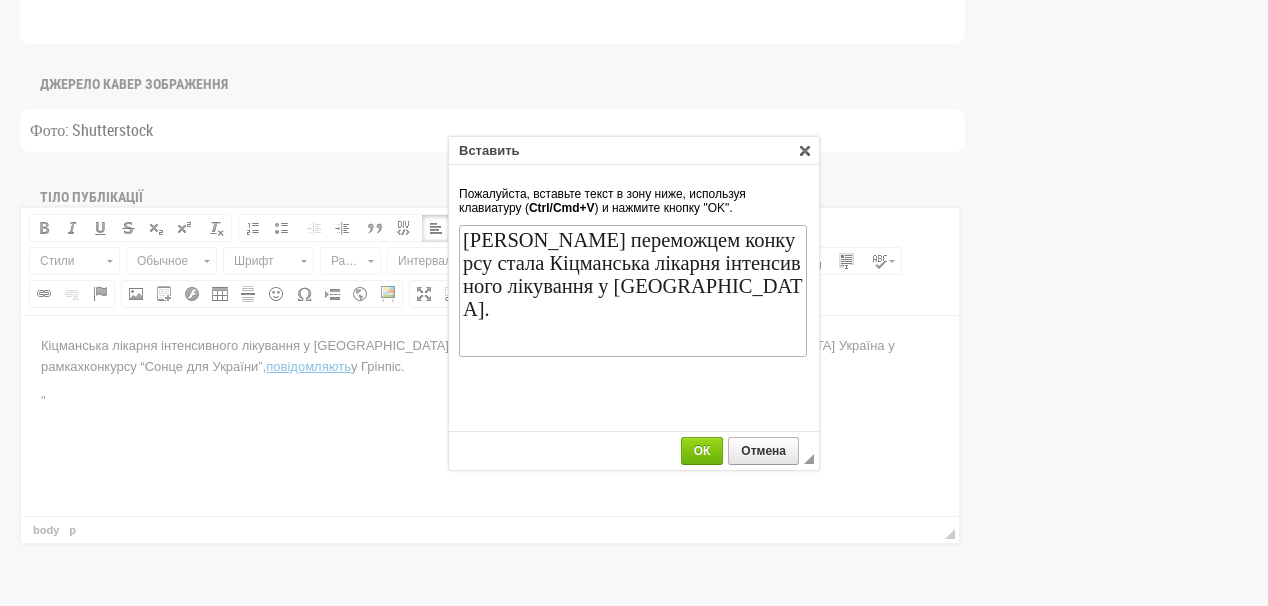 scroll, scrollTop: 0, scrollLeft: 0, axis: both 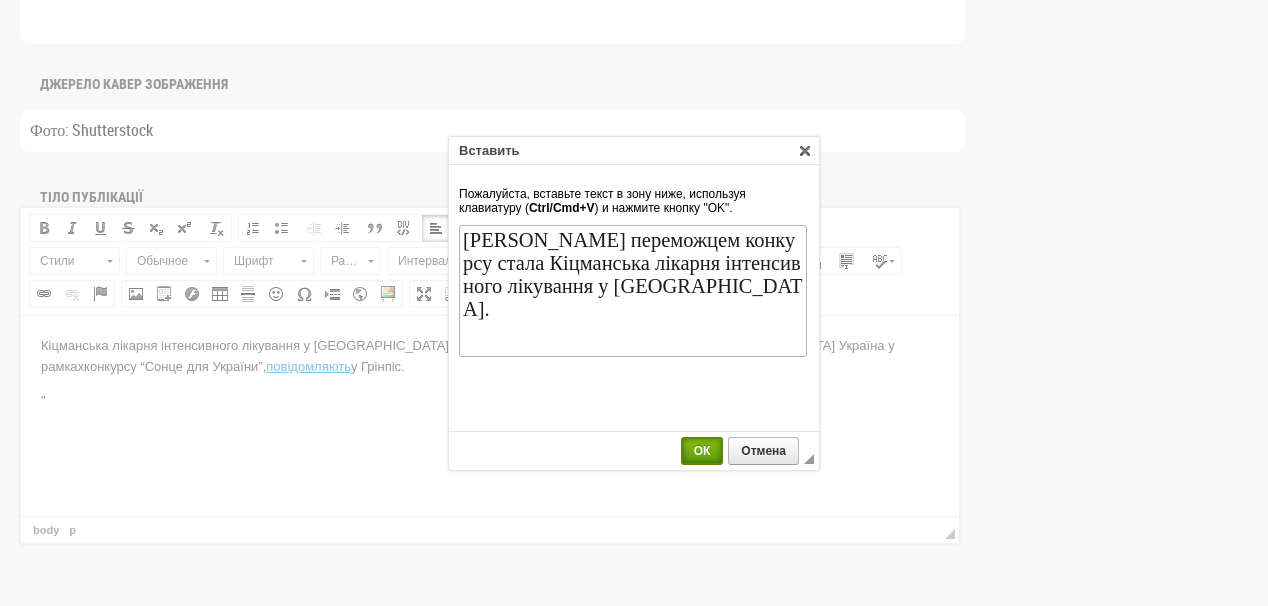 drag, startPoint x: 696, startPoint y: 456, endPoint x: 680, endPoint y: 140, distance: 316.40482 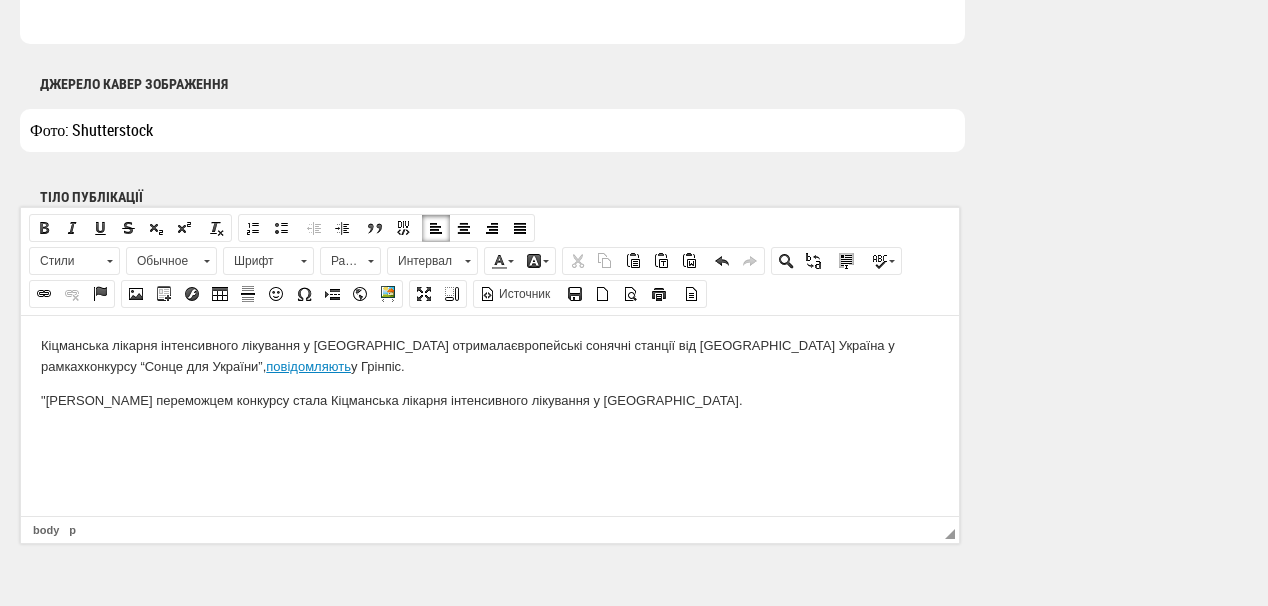 click on "" Черговим переможцем конкурсу стала Кіцманська лікарня інтенсивного лікування у Чернівецькій області." at bounding box center (490, 400) 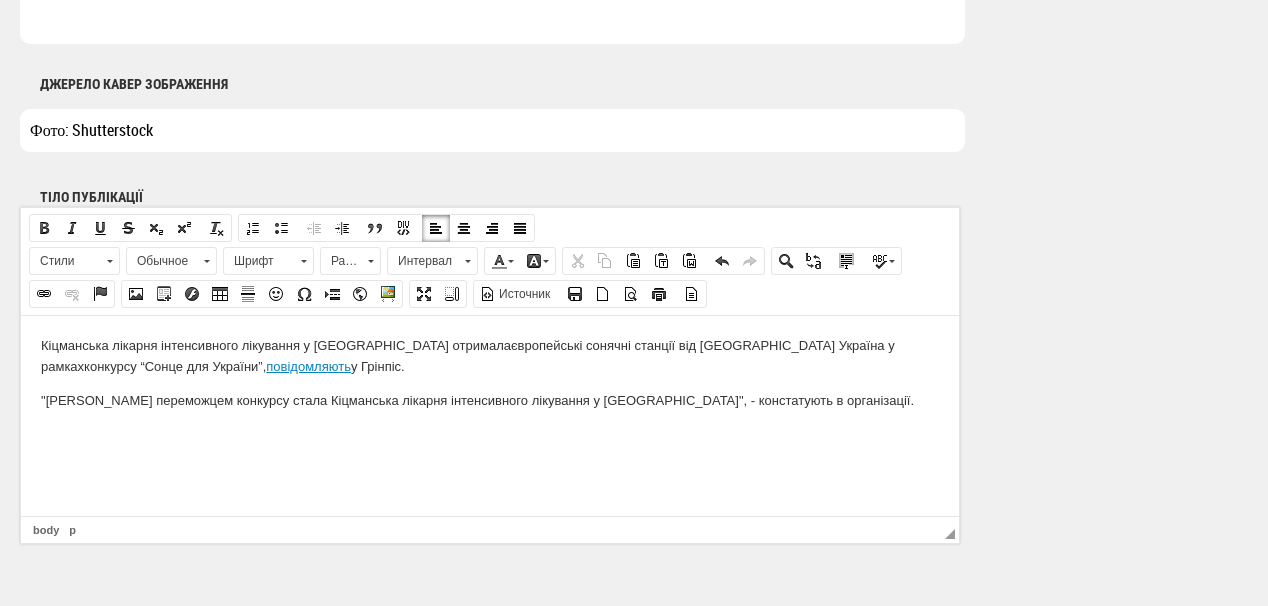 click on "" Черговим переможцем конкурсу стала Кіцманська лікарня інтенсивного лікування у Чернівецькій області", - констатують в організації." at bounding box center [490, 400] 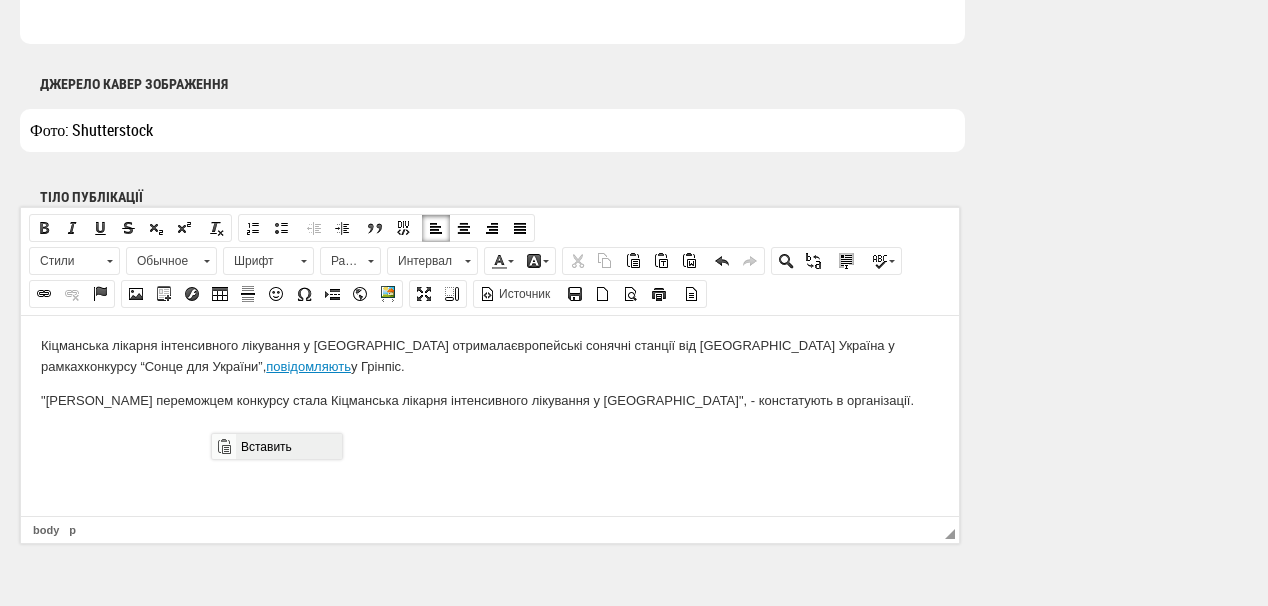 click on "Вставить" at bounding box center (288, 446) 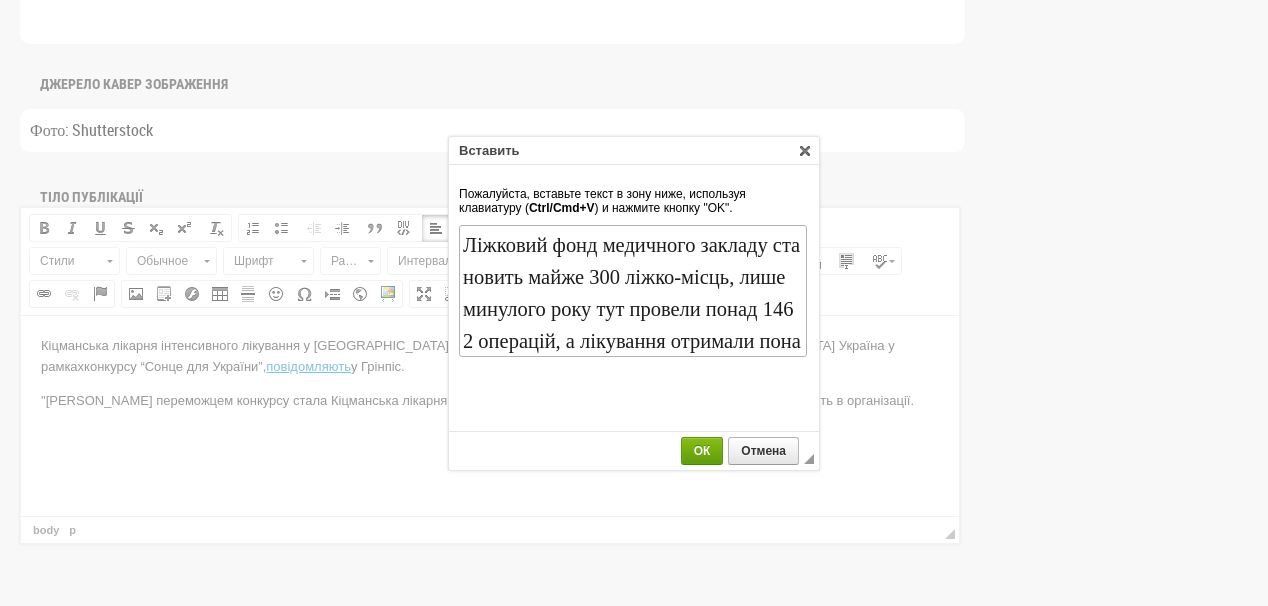 scroll, scrollTop: 624, scrollLeft: 0, axis: vertical 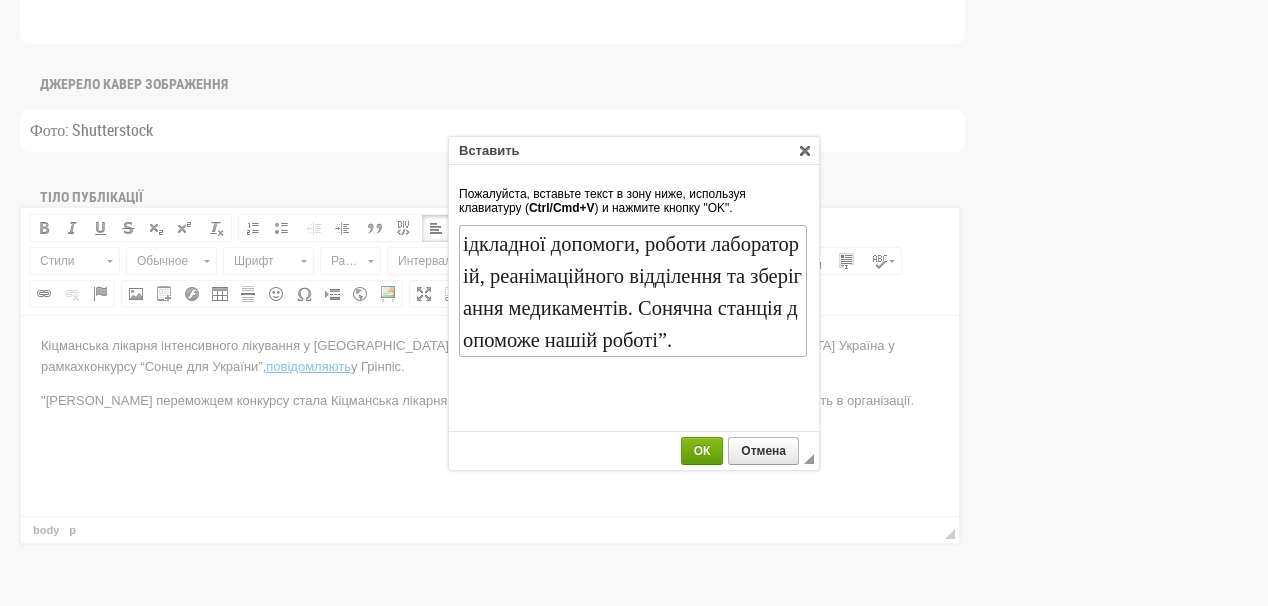 click on "ОК" at bounding box center (702, 451) 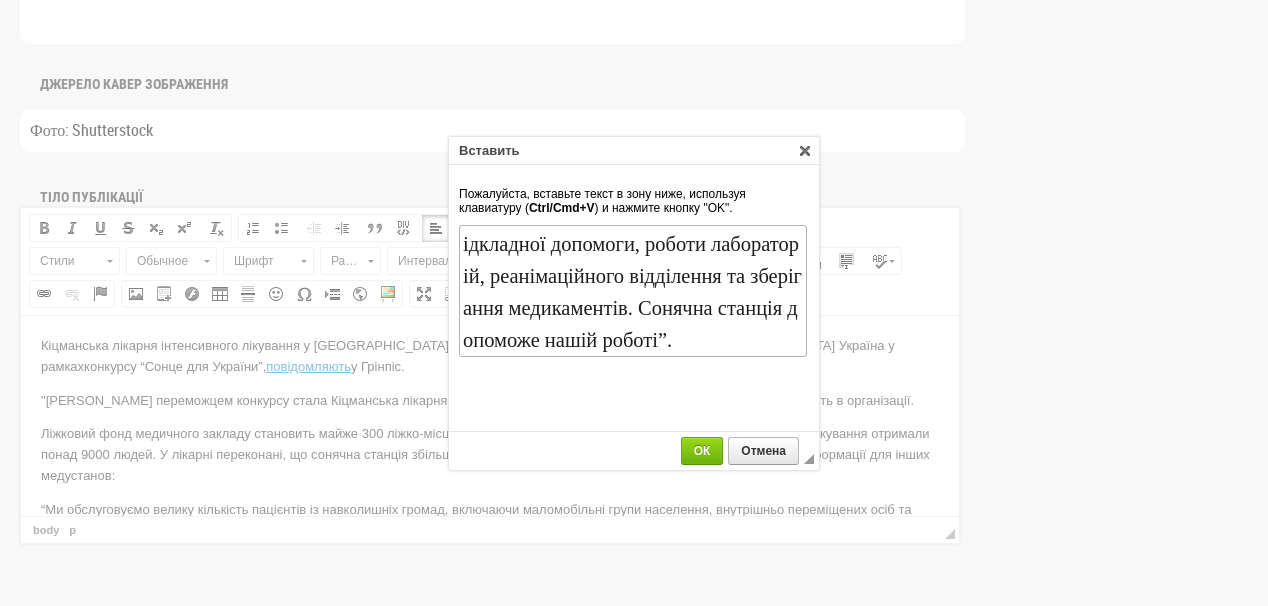 scroll, scrollTop: 63, scrollLeft: 0, axis: vertical 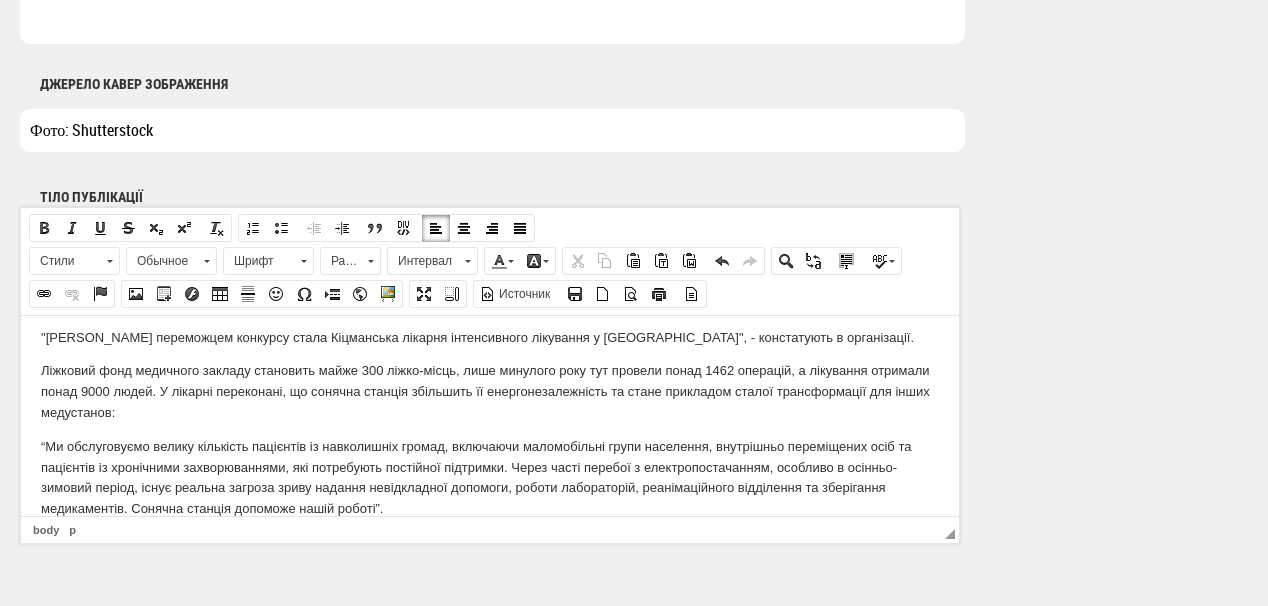 click on "Кіцманська лікарня інтенсивного лікування у Чернівецькій області отримала  європейські сонячні станції від Грінпіс Україна у рамках  конкурсу “Сонце для України”,  повідомляють  у Грінпіс. " Черговим переможцем конкурсу стала Кіцманська лікарня інтенсивного лікування у Чернівецькій області", - констатують в організації." at bounding box center [490, 395] 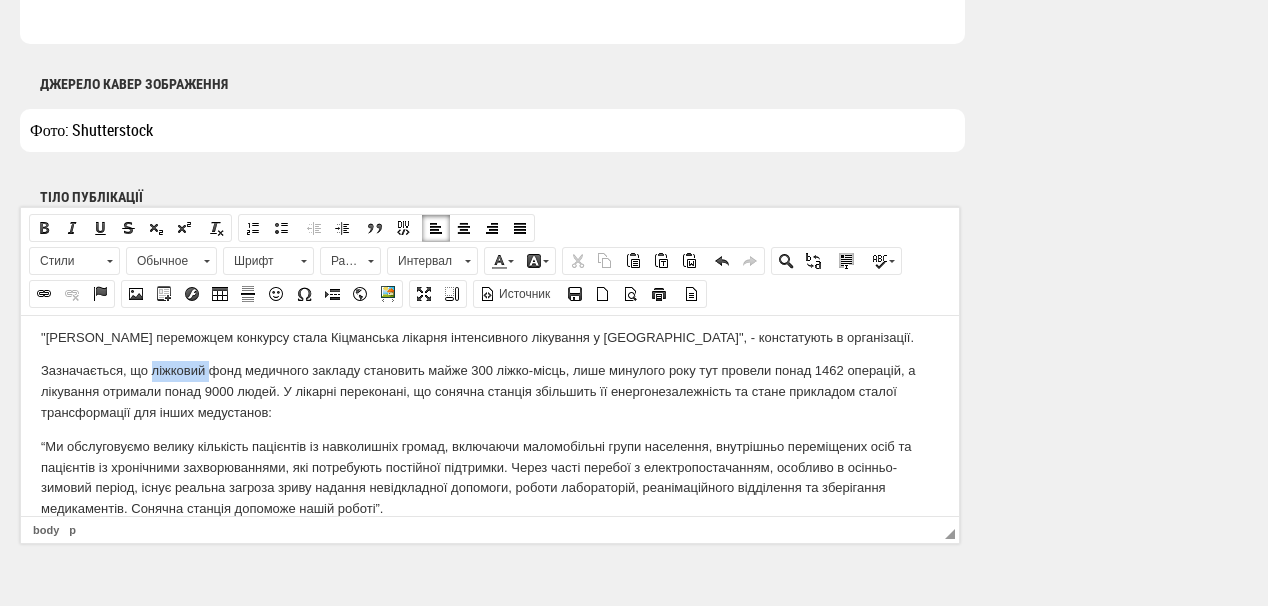 drag, startPoint x: 151, startPoint y: 367, endPoint x: 210, endPoint y: 367, distance: 59 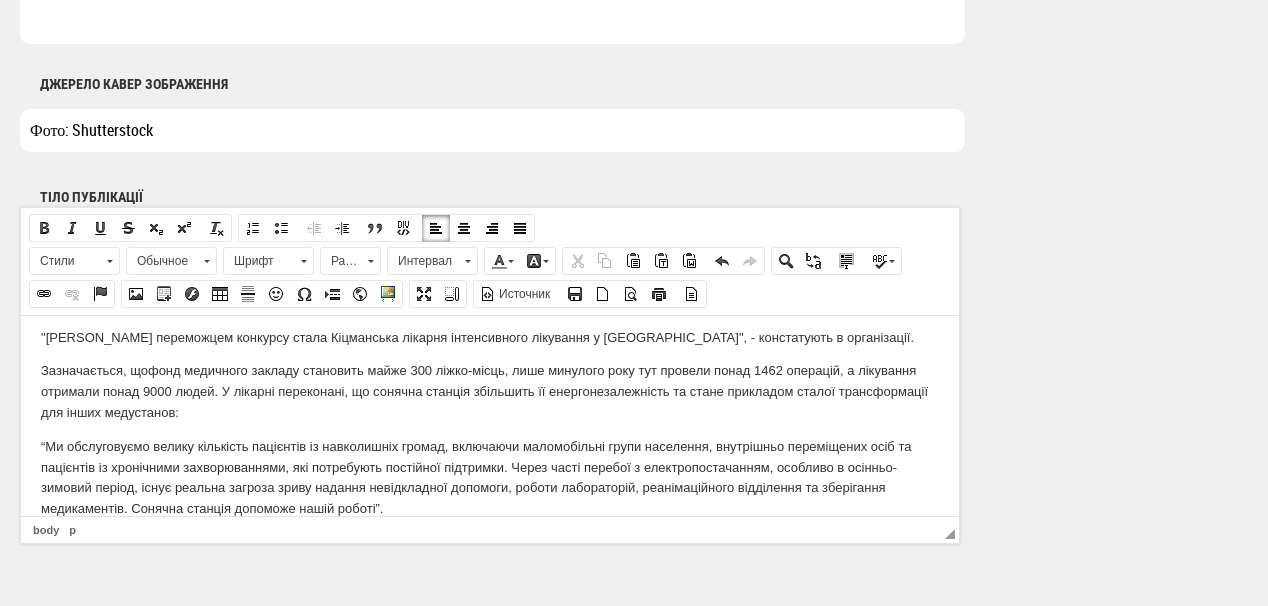 click on "Зазначається, що  фонд медичного закладу становить майже 300 ліжко-місць, лише минулого року тут провели понад 1462 операцій, а лікування отримали понад 9000 людей. У лікарні переконані, що сонячна станція збільшить її енергонезалежність та стане прикладом сталої трансформації для інших медустанов:" at bounding box center (490, 391) 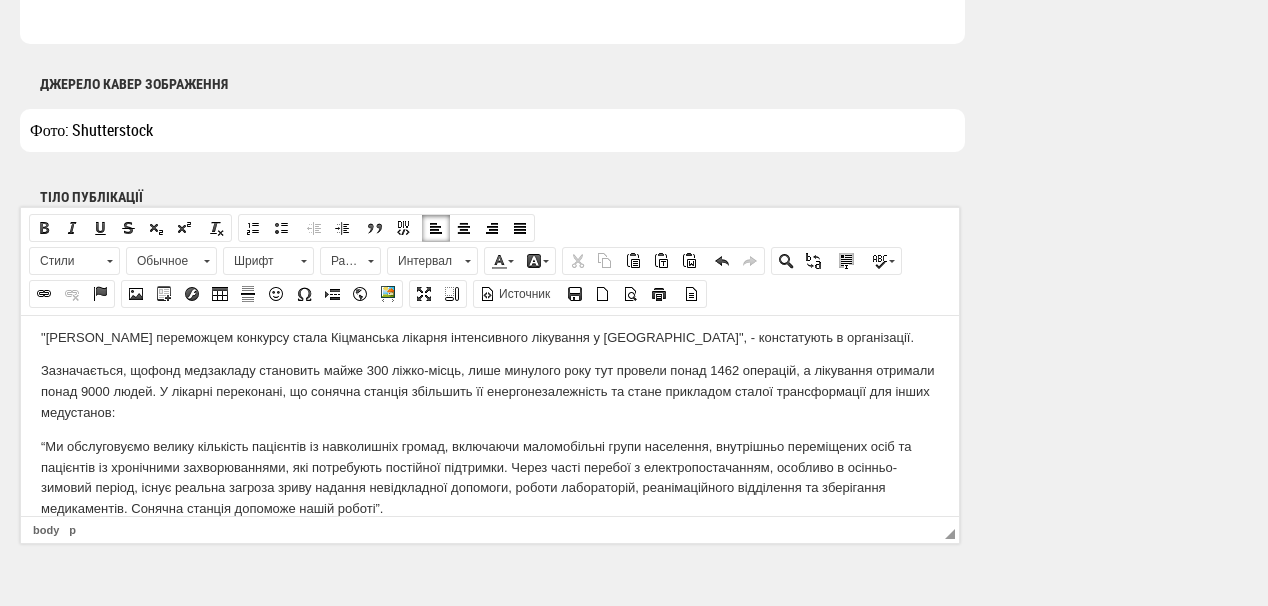 click on "Зазначається, що  фонд мед закладу становить майже 300 ліжко-місць, лише минулого року тут провели понад 1462 операцій, а лікування отримали понад 9000 людей. У лікарні переконані, що сонячна станція збільшить її енергонезалежність та стане прикладом сталої трансформації для інших медустанов:" at bounding box center [490, 391] 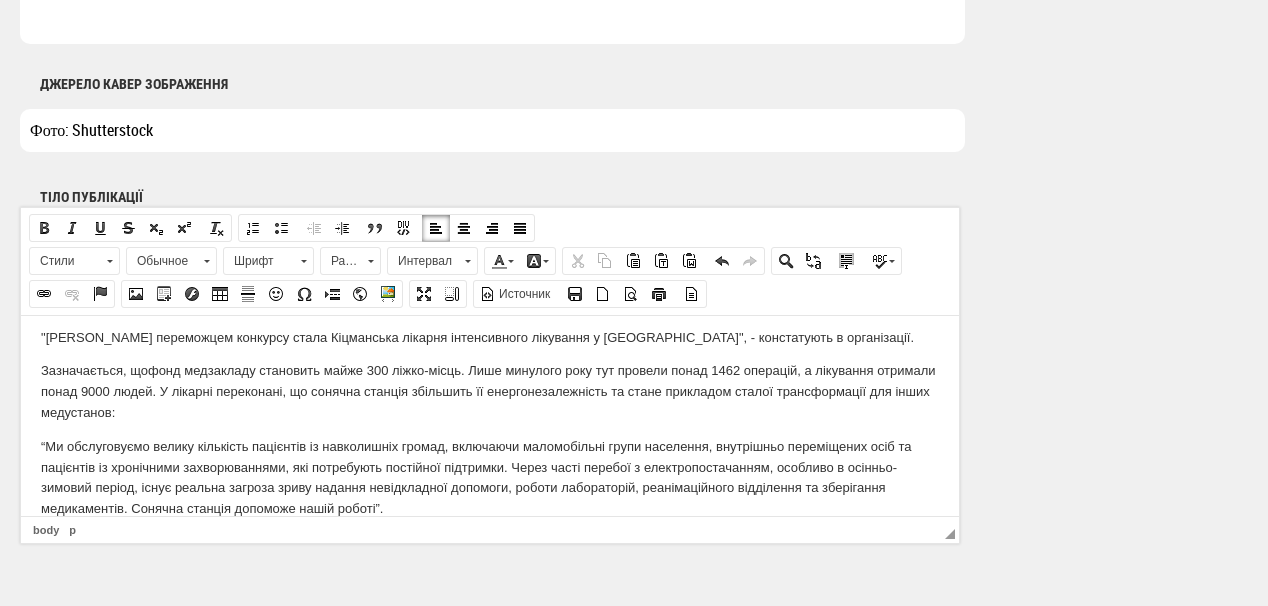 click on "Зазначається, що  фонд мед закладу становить майже 300 ліжко-місць. Л ише минулого року тут провели понад 1462 операцій, а лікування отримали понад 9000 людей. У лікарні переконані, що сонячна станція збільшить її енергонезалежність та стане прикладом сталої трансформації для інших медустанов:" at bounding box center [490, 391] 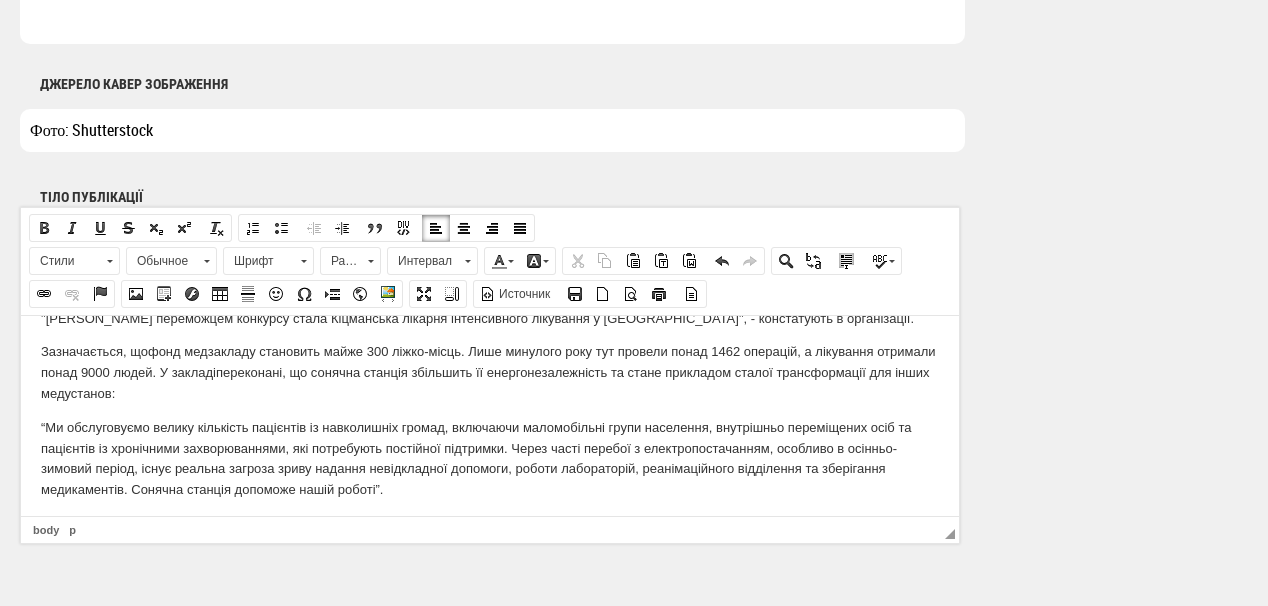 scroll, scrollTop: 87, scrollLeft: 0, axis: vertical 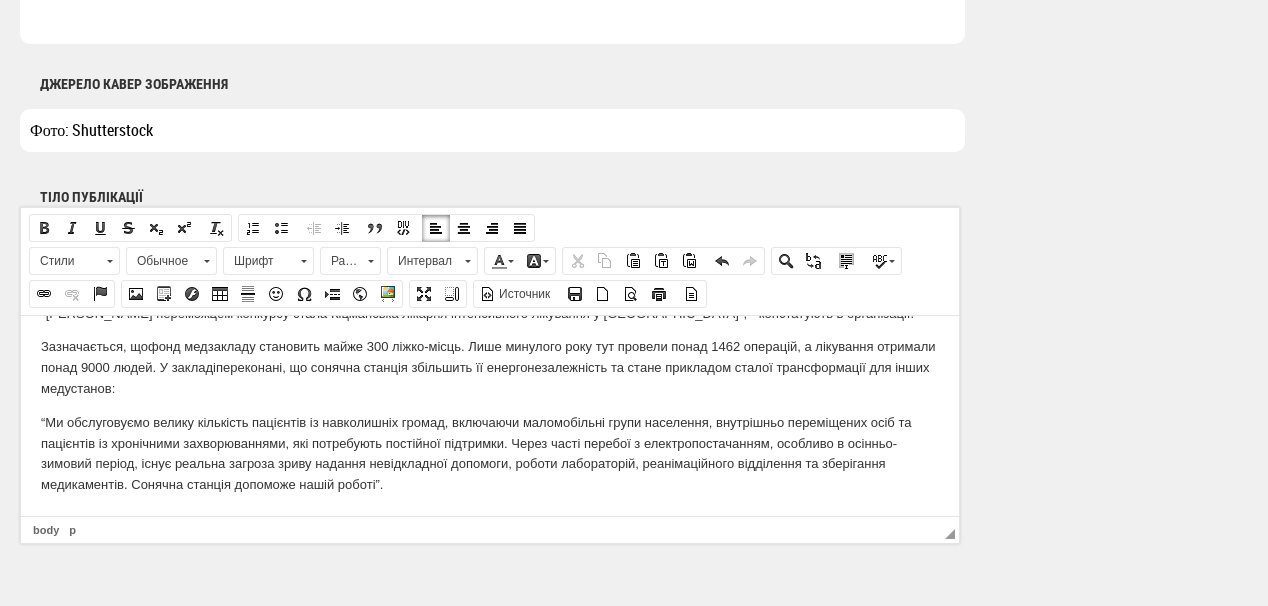 click on "“Ми обслуговуємо велику кількість пацієнтів із навколишніх громад, включаючи маломобільні групи населення, внутрішньо переміщених осіб та пацієнтів із хронічними захворюваннями, які потребують постійної підтримки. Через часті перебої з електропостачанням, особливо в осінньо-зимовий період, існує реальна загроза зриву надання невідкладної допомоги, роботи лабораторій, реанімаційного відділення та зберігання медикаментів. Сонячна станція допоможе нашій роботі”." at bounding box center (490, 453) 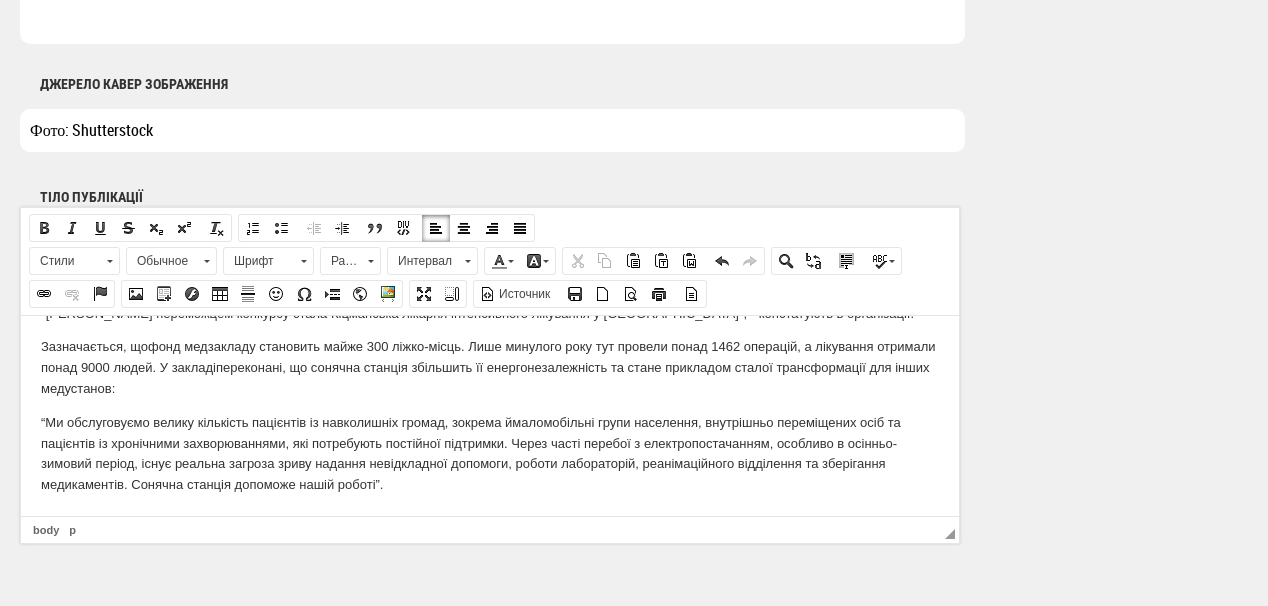 scroll, scrollTop: 1200, scrollLeft: 0, axis: vertical 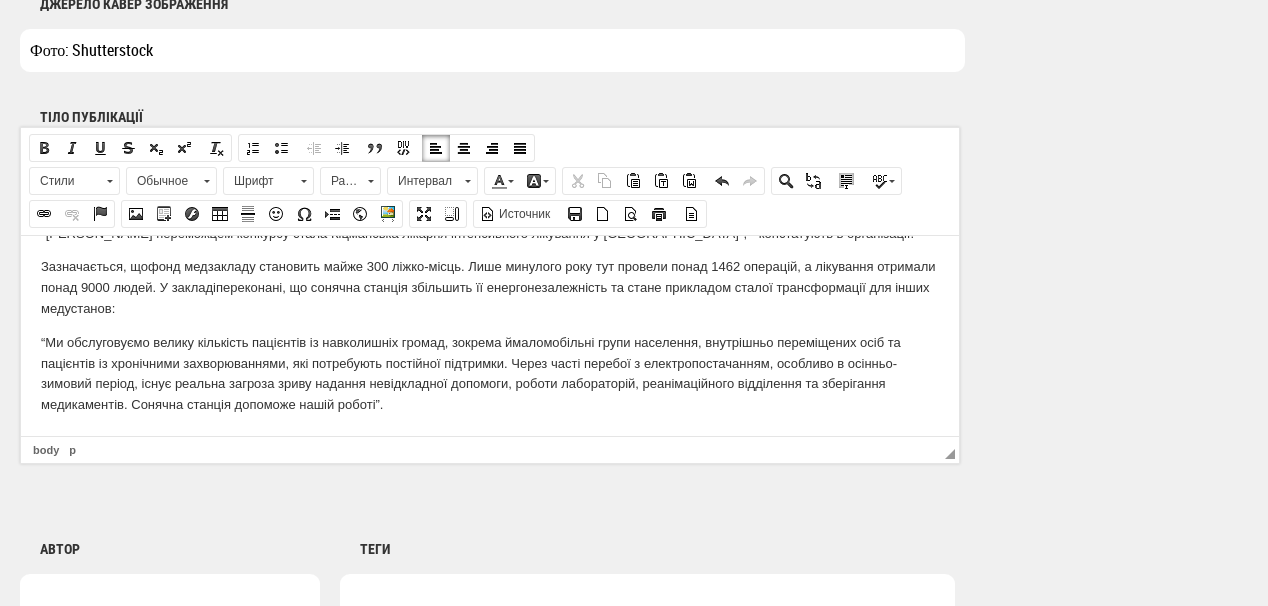 click on "“Ми обслуговуємо велику кількість пацієнтів із навколишніх громад, зокрема й  маломобільні групи населення, внутрішньо переміщених осіб та пацієнтів із хронічними захворюваннями, які потребують постійної підтримки. Через часті перебої з електропостачанням, особливо в осінньо-зимовий період, існує реальна загроза зриву надання невідкладної допомоги, роботи лабораторій, реанімаційного відділення та зберігання медикаментів. Сонячна станція допоможе нашій роботі”." at bounding box center (490, 373) 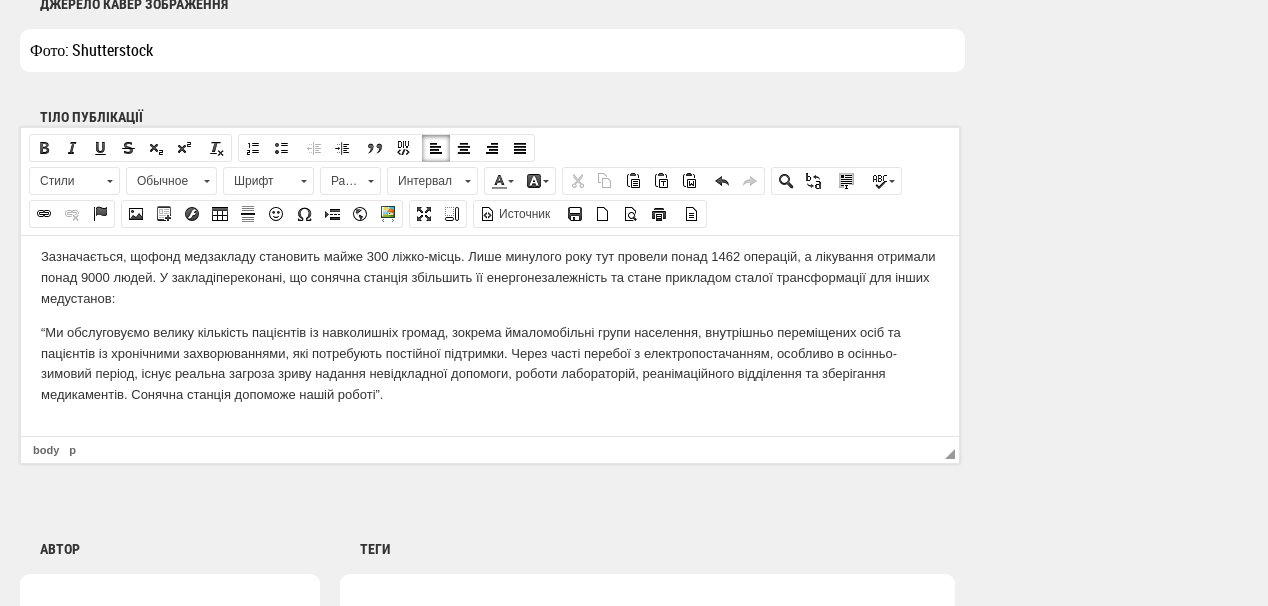 click at bounding box center (490, 428) 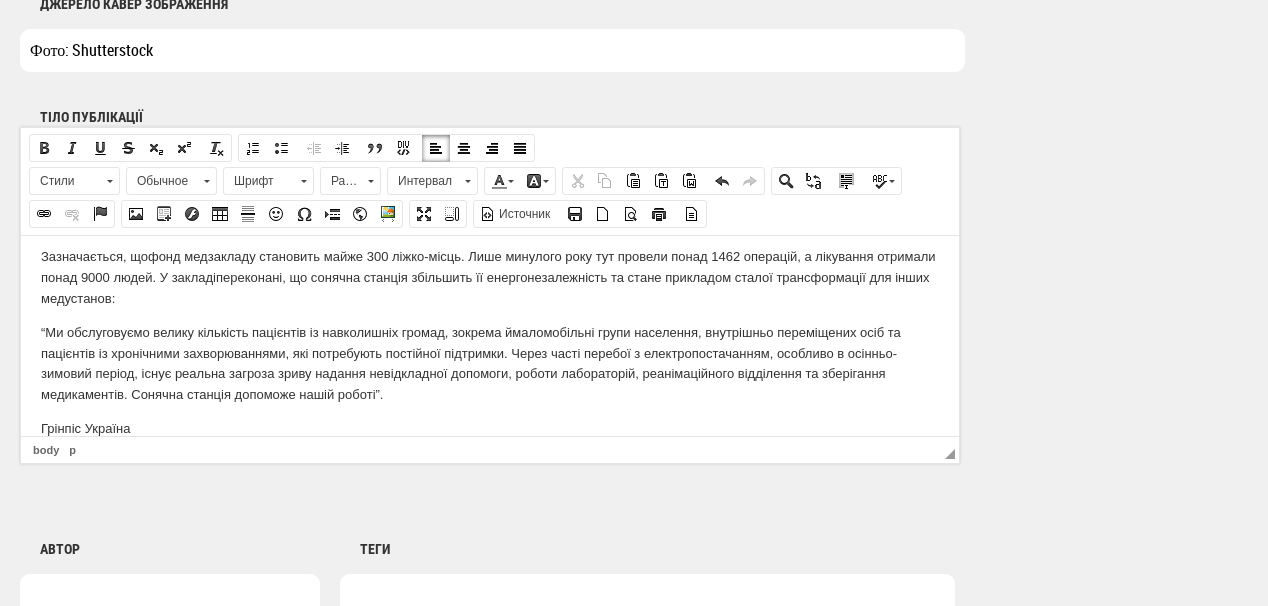 click on "Грінпіс Україна" at bounding box center [490, 428] 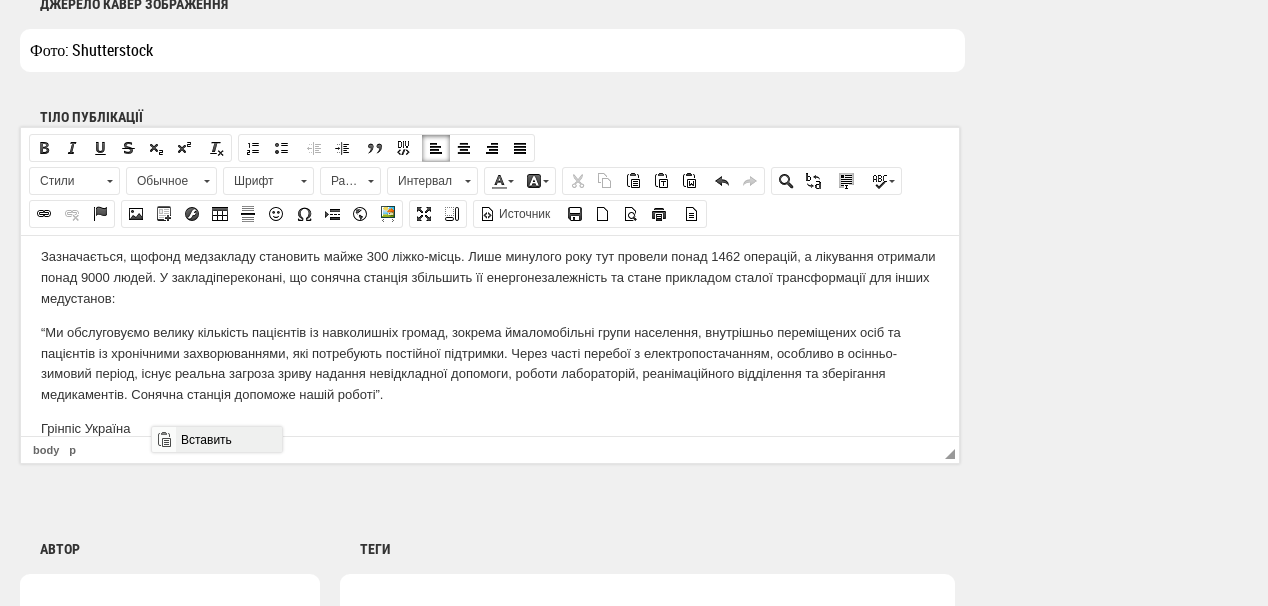 click on "Вставить" at bounding box center (228, 439) 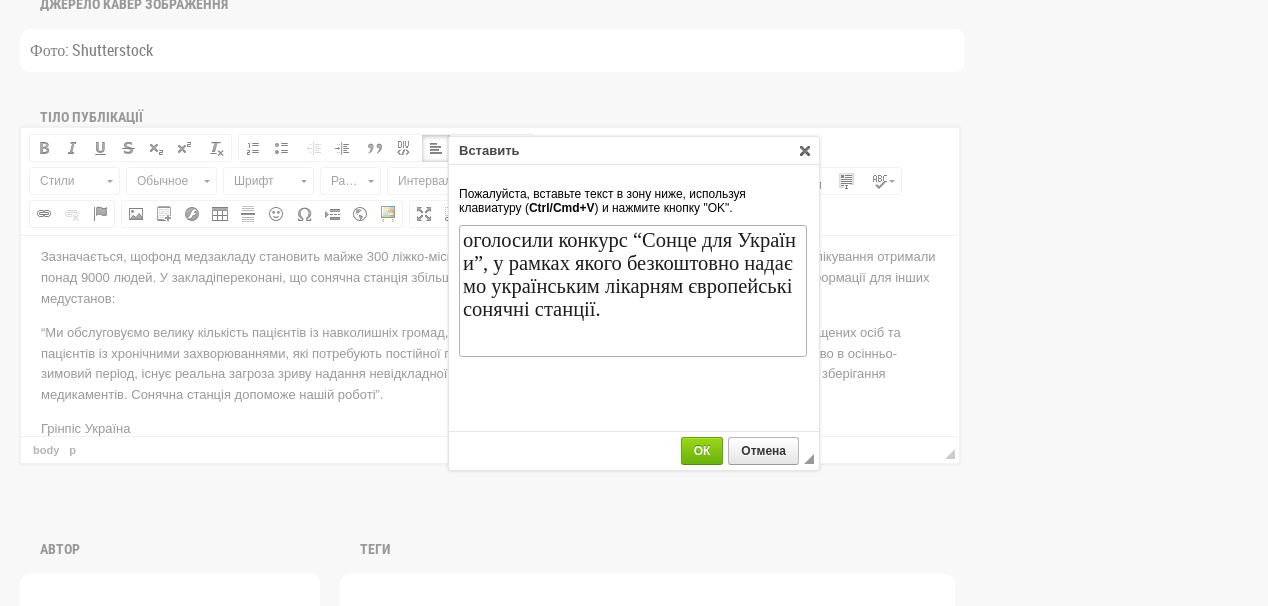 scroll, scrollTop: 0, scrollLeft: 0, axis: both 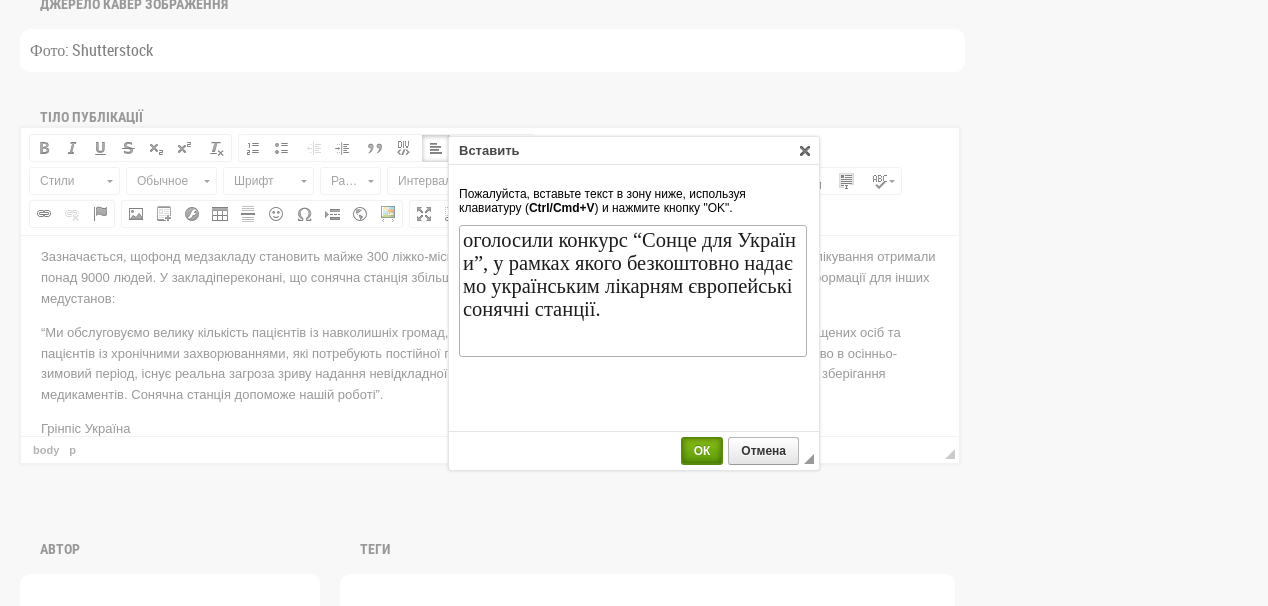 click on "ОК" at bounding box center [702, 451] 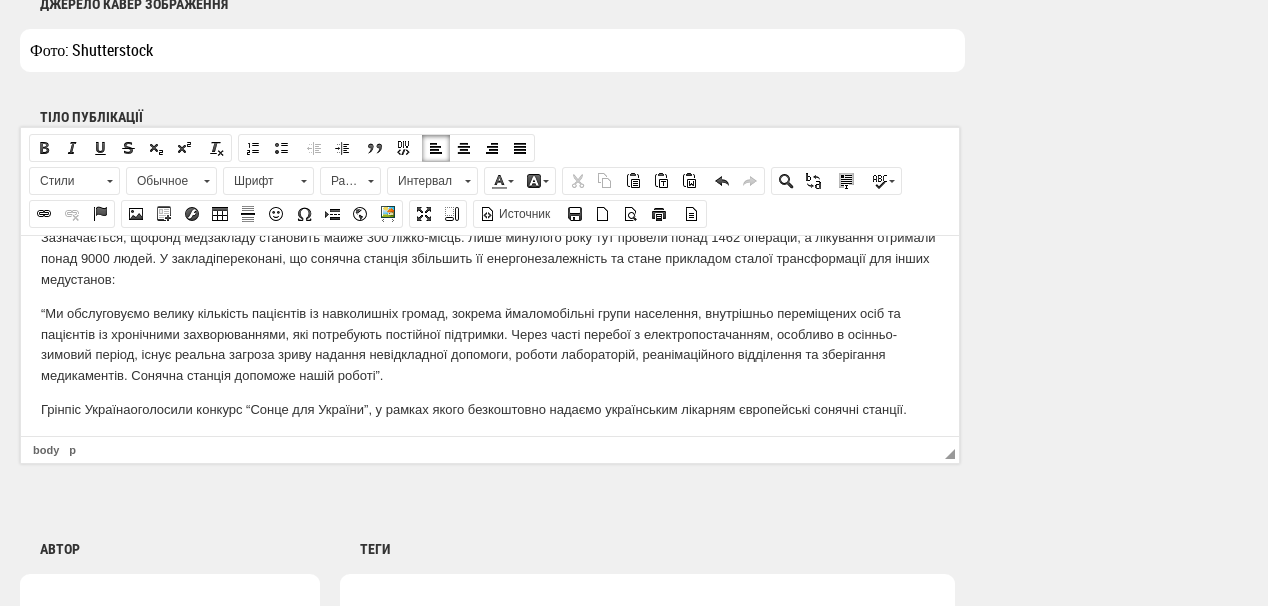 scroll, scrollTop: 120, scrollLeft: 0, axis: vertical 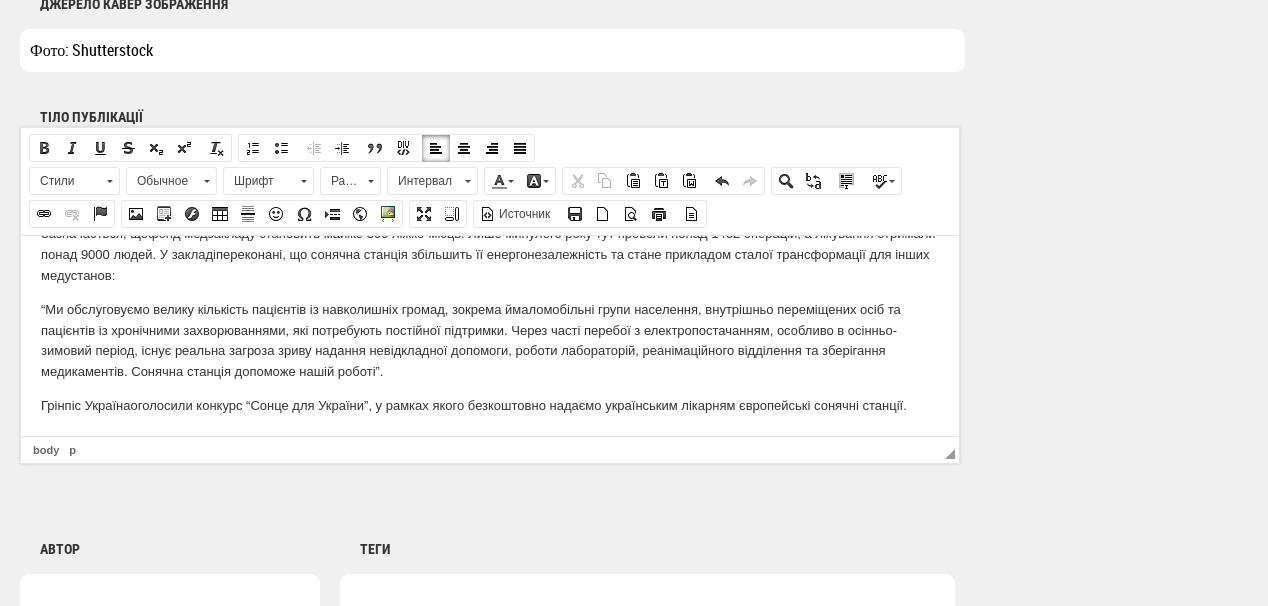 click on "Грінпіс Україна  оголосили конкурс “Сонце для України”, у рамках якого безкоштовно надаємо українським лікарням європейські сонячні станції." at bounding box center [490, 405] 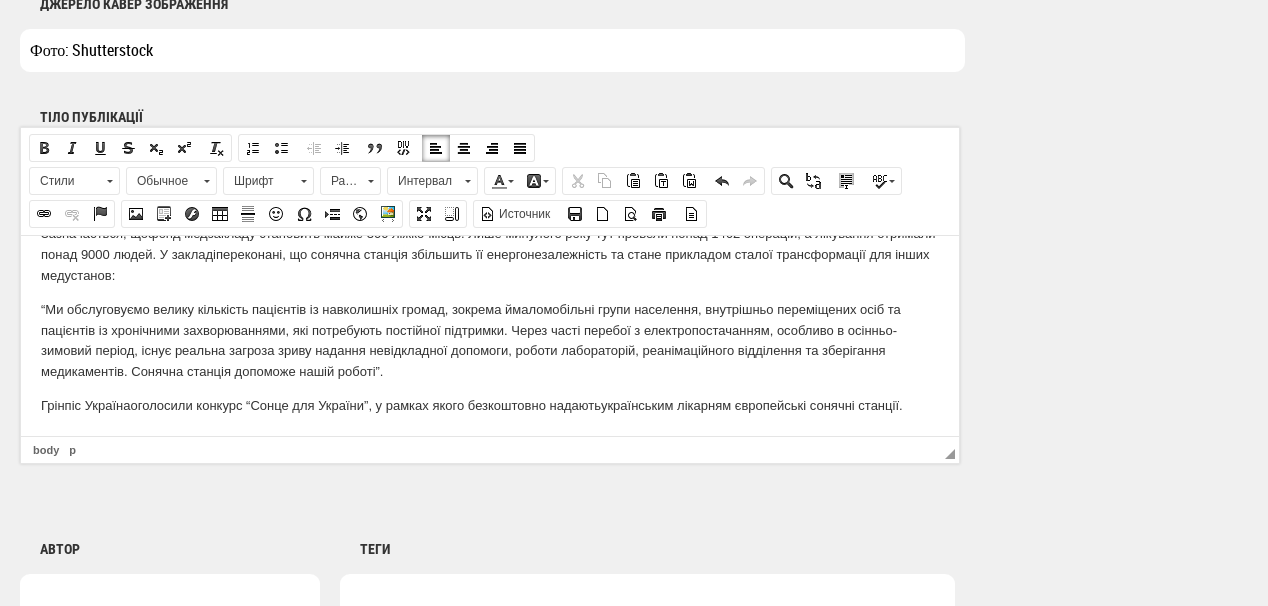 click on "Кіцманська лікарня інтенсивного лікування у Чернівецькій області отримала  європейські сонячні станції від Грінпіс Україна у рамках  конкурсу “Сонце для України”,  повідомляють  у Грінпіс. " Черговим переможцем конкурсу стала Кіцманська лікарня інтенсивного лікування у Чернівецькій області", - констатують в організації.  Зазначається, що  фонд мед закладу становить майже 300 ліжко-місць. Л ише минулого року тут провели понад 1462 операцій, а лікування отримали понад 9000 людей. У закладі Грінпіс Україна" at bounding box center (490, 275) 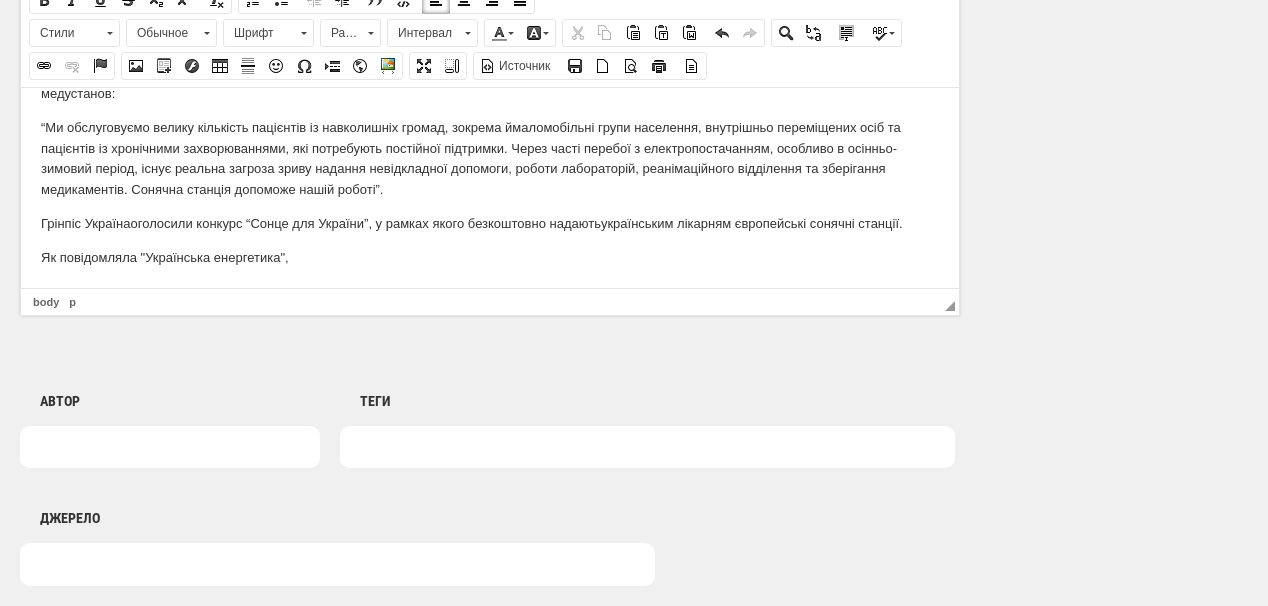 scroll, scrollTop: 1440, scrollLeft: 0, axis: vertical 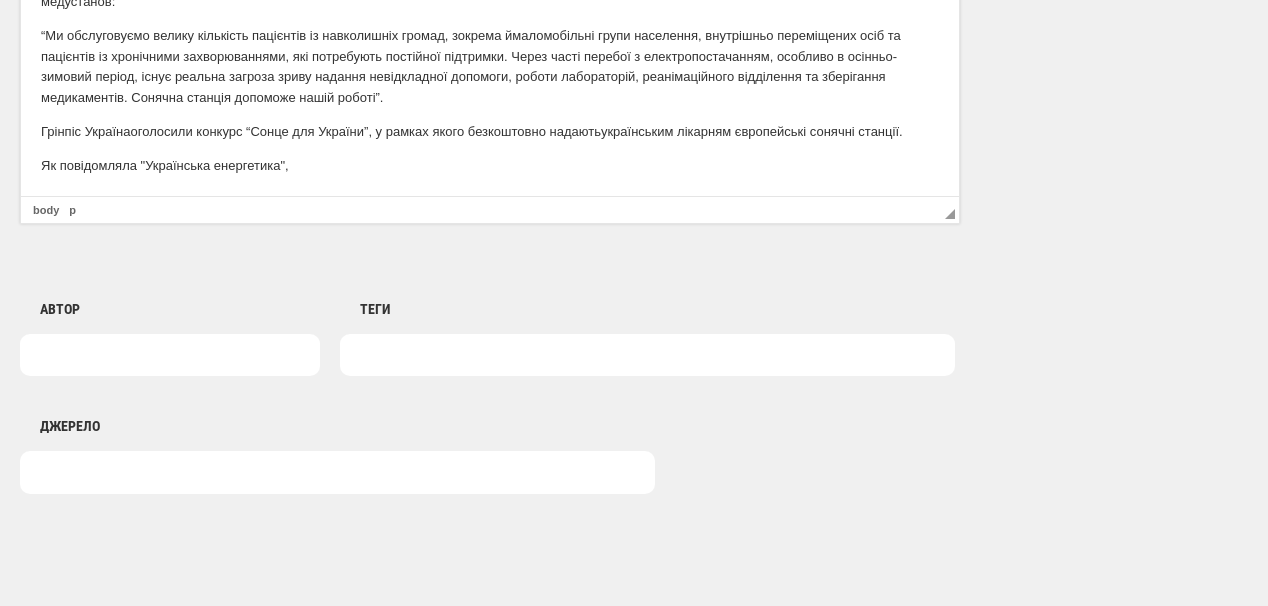 click at bounding box center (170, 355) 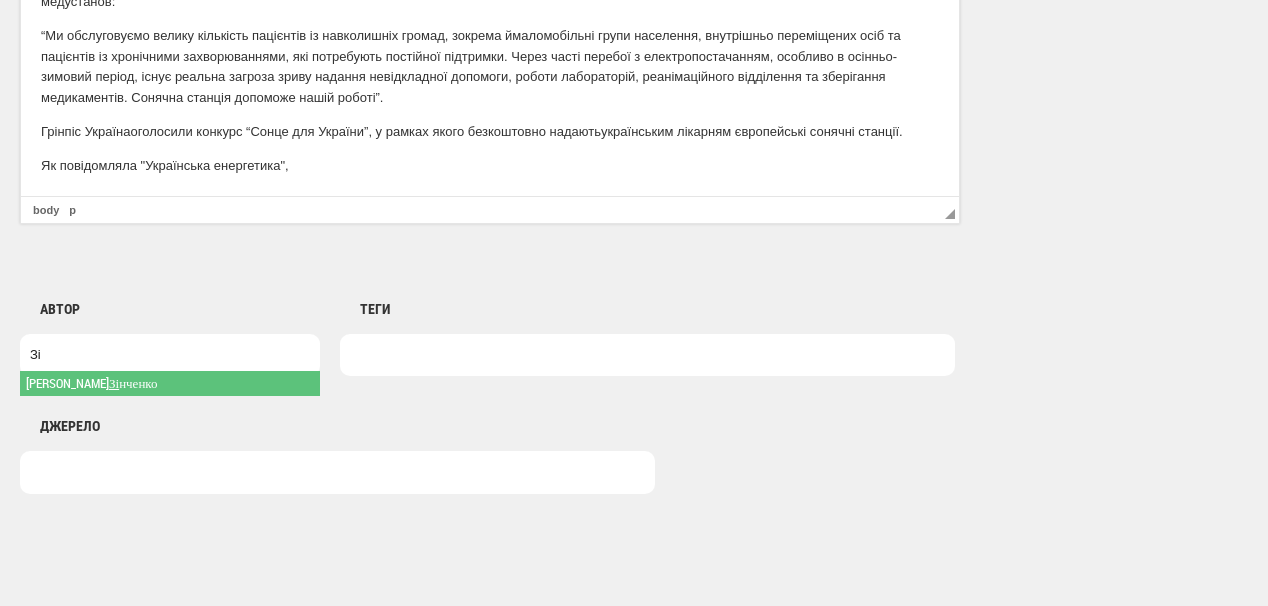type on "Зі" 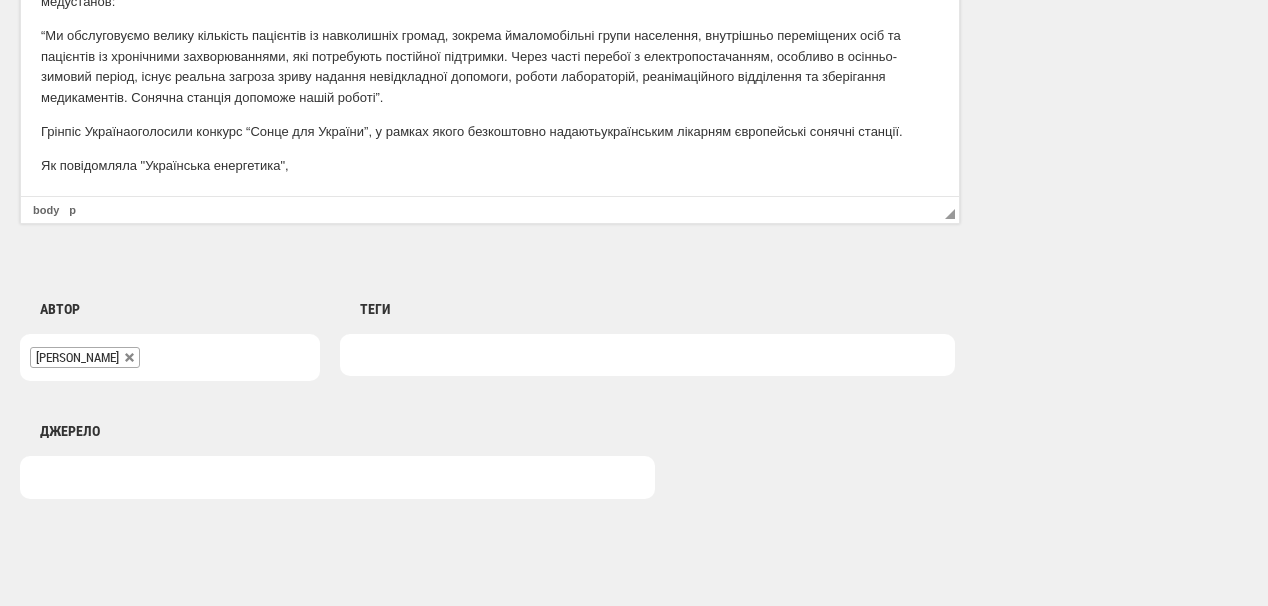 drag, startPoint x: 412, startPoint y: 344, endPoint x: 401, endPoint y: 345, distance: 11.045361 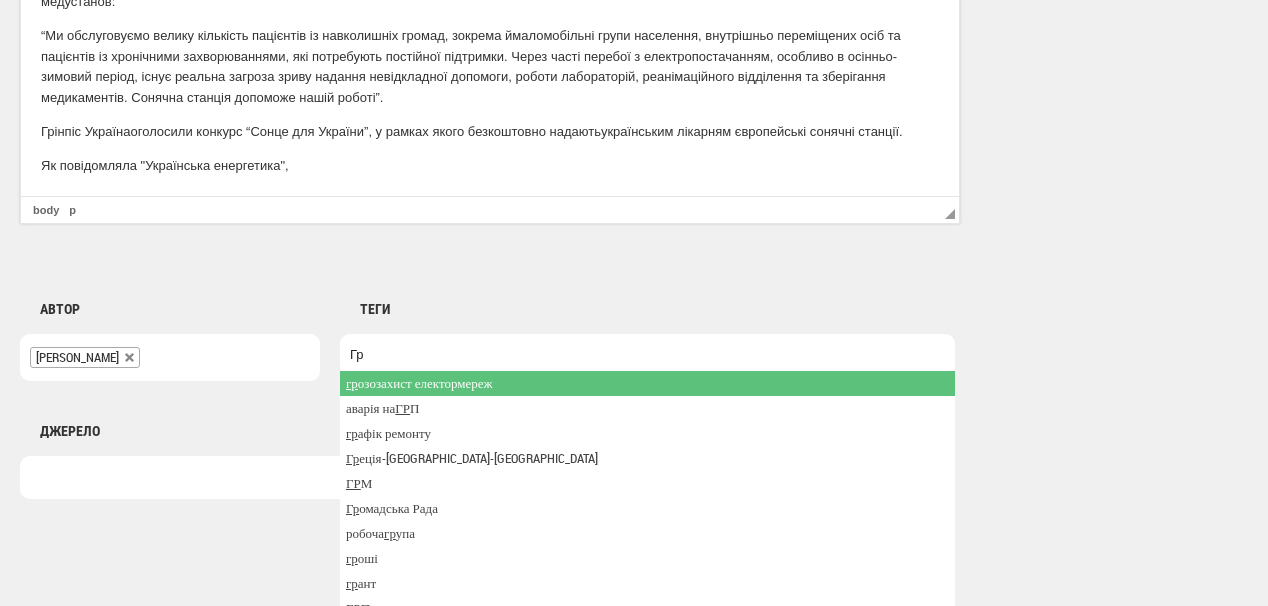 type on "Г" 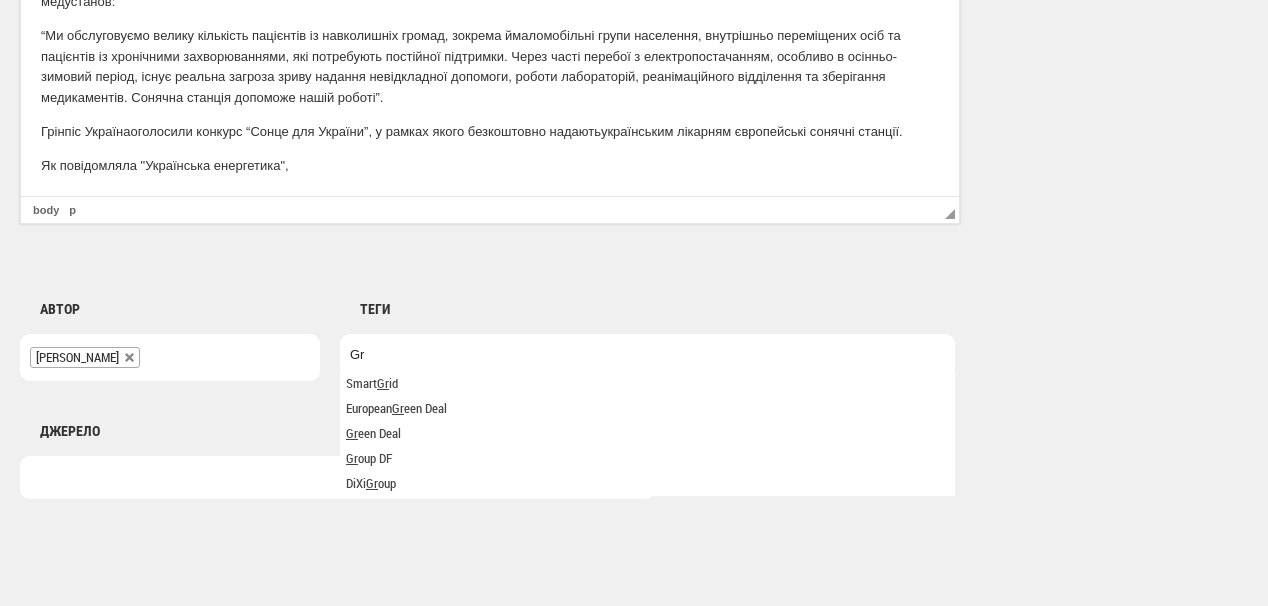 type on "Gr" 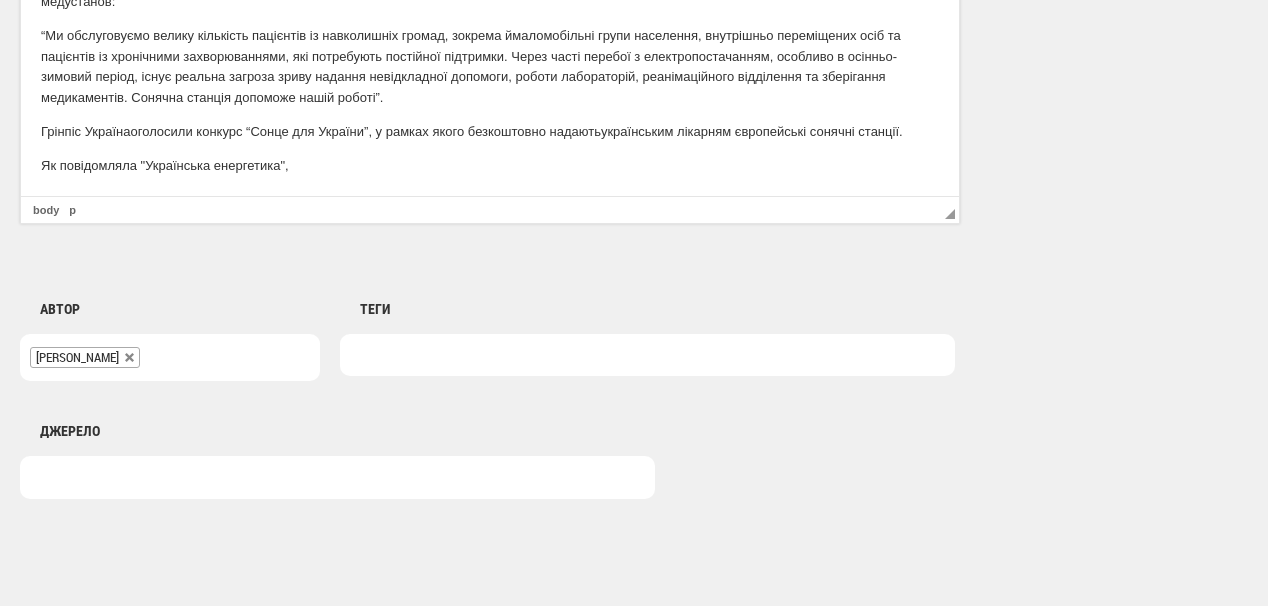 click at bounding box center (647, 355) 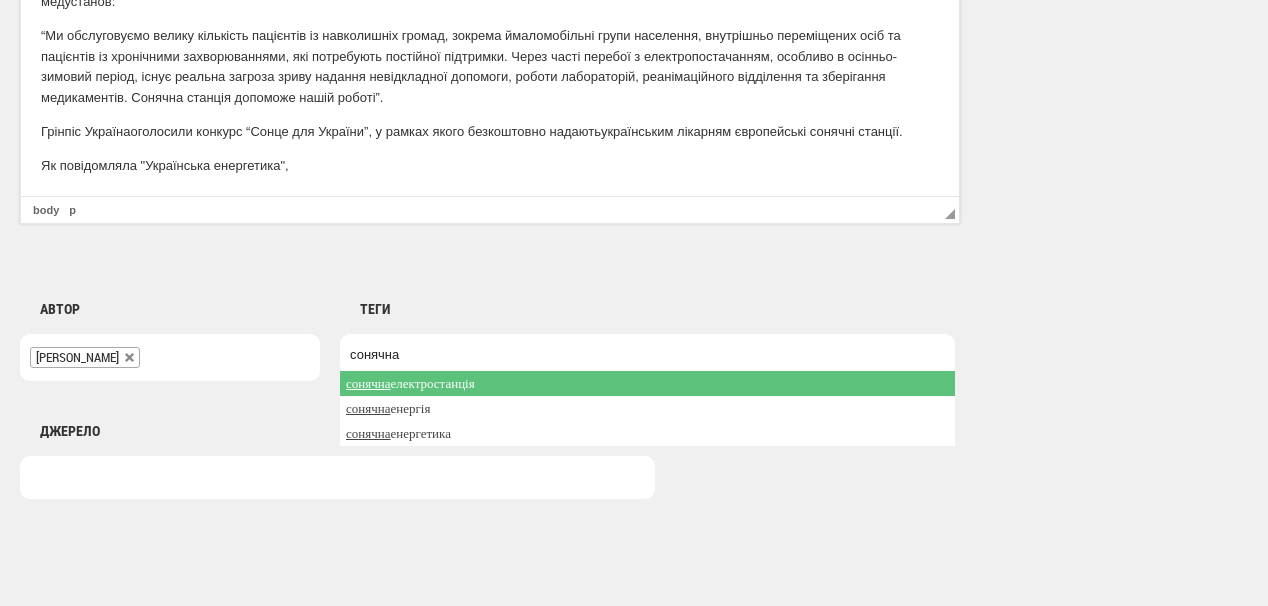 type on "сонячна" 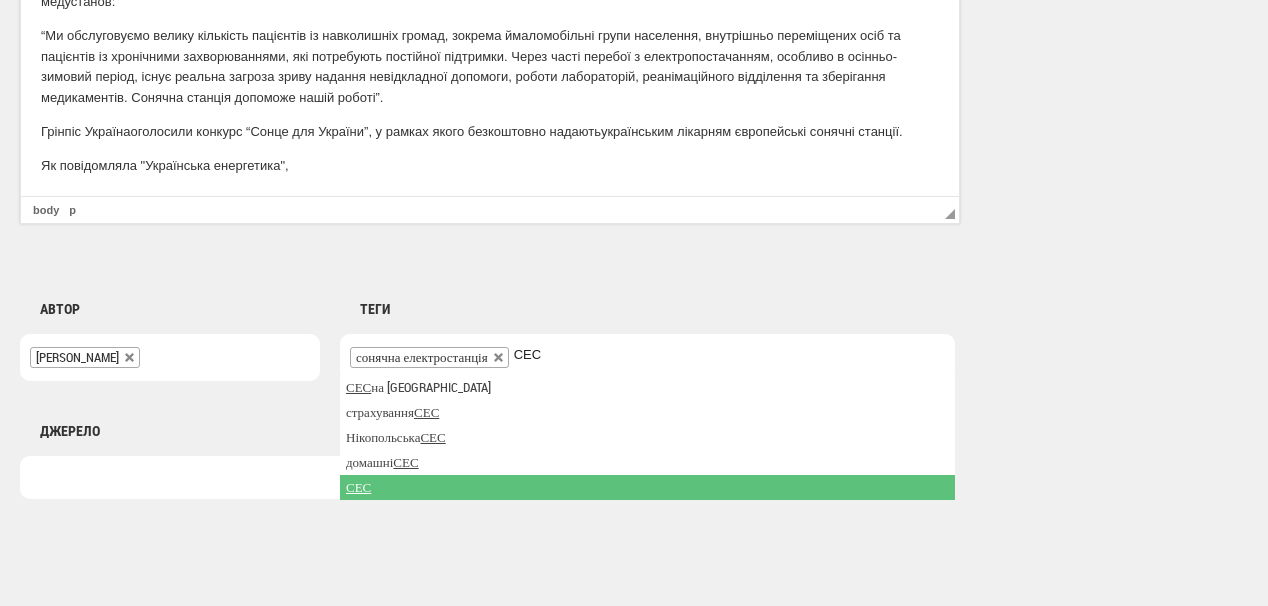 type on "СЕС" 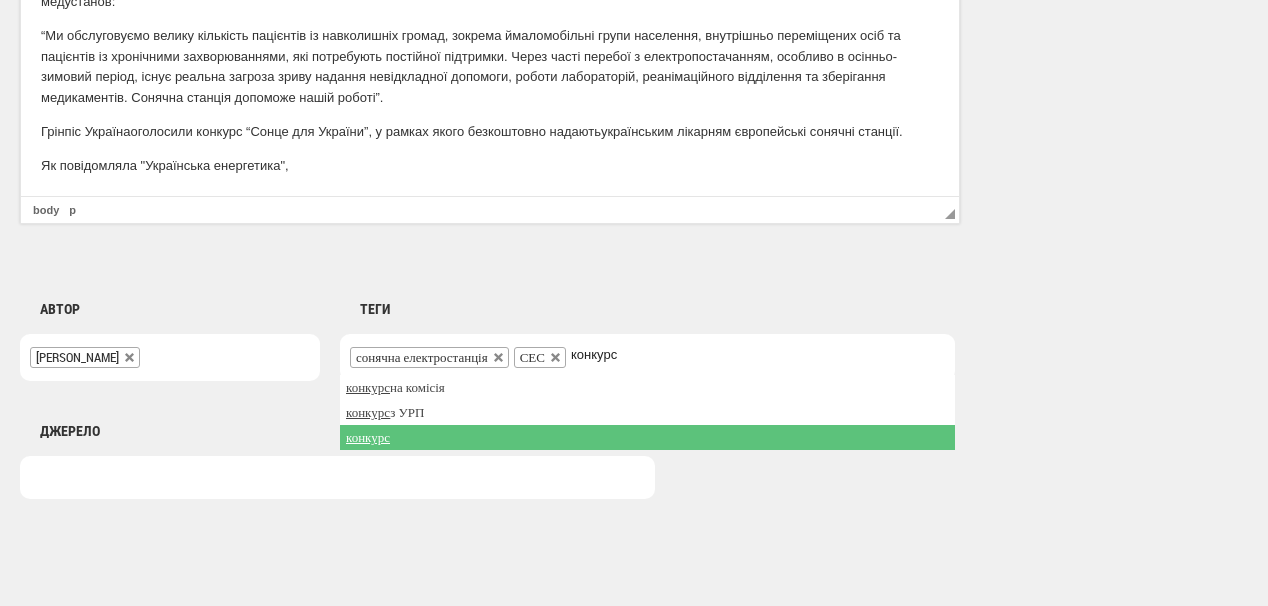 type on "конкурс" 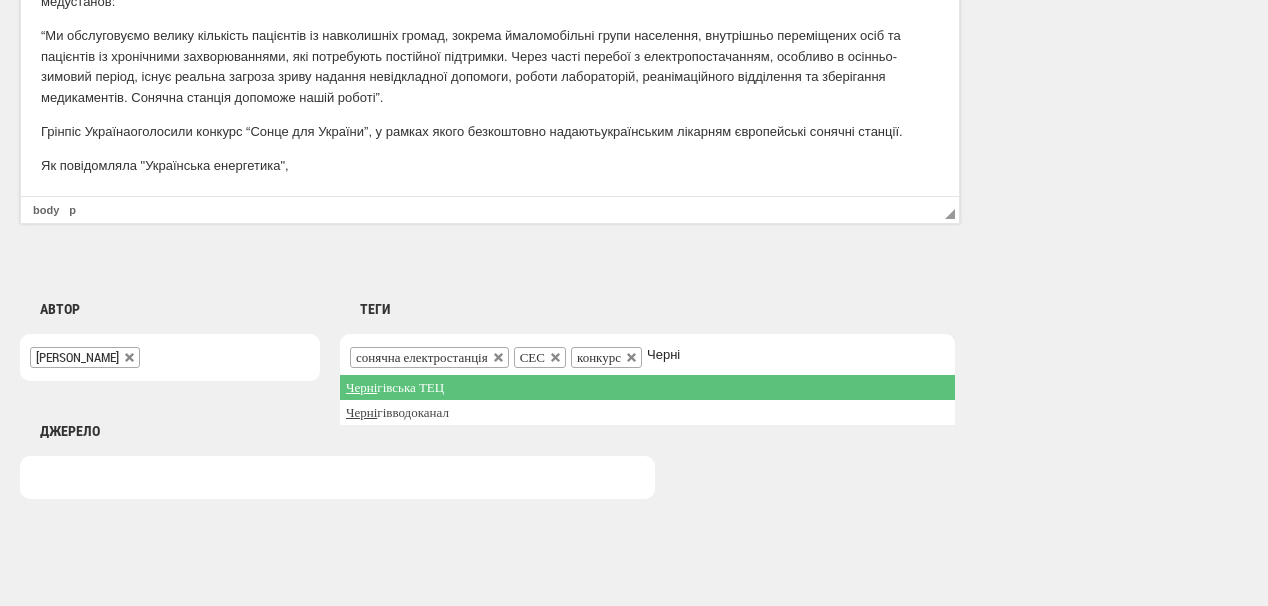 type on "Черні" 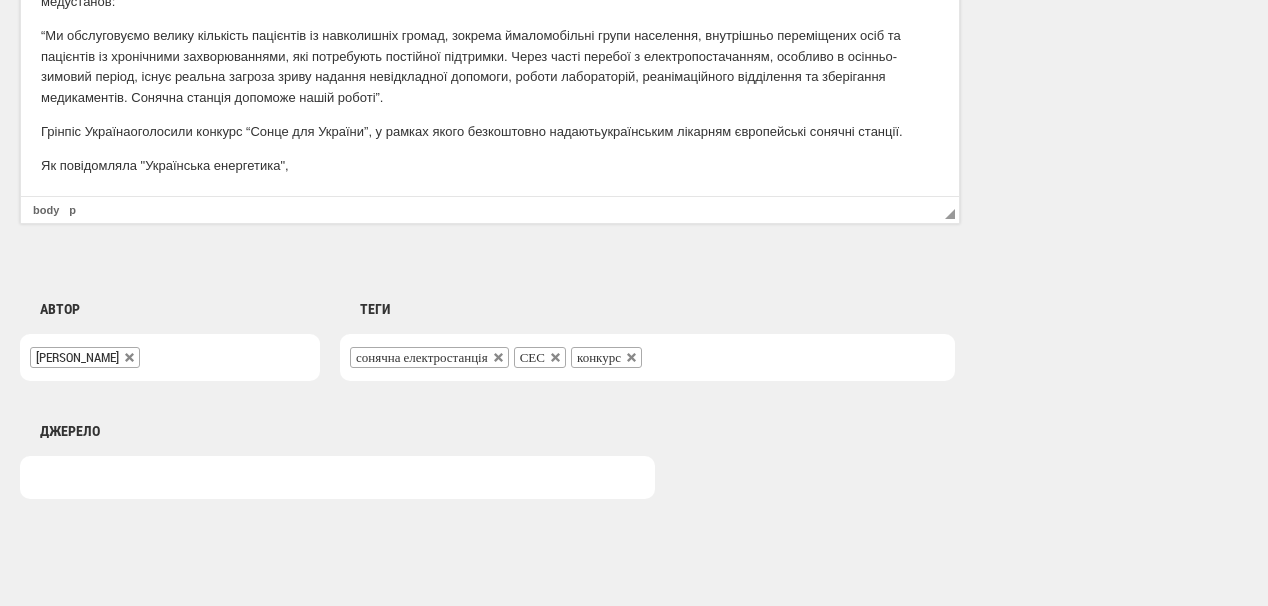 click on "Як повідомляла "Українська енергетика"," at bounding box center [490, 166] 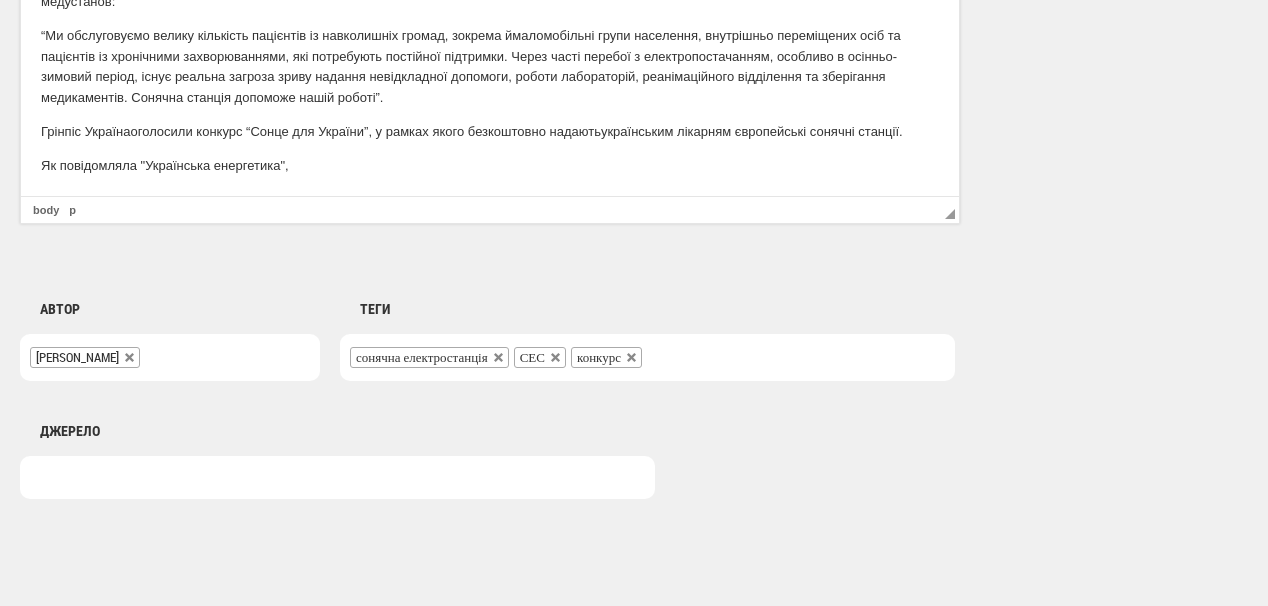 click on "Як повідомляла "Українська енергетика"," at bounding box center (490, 166) 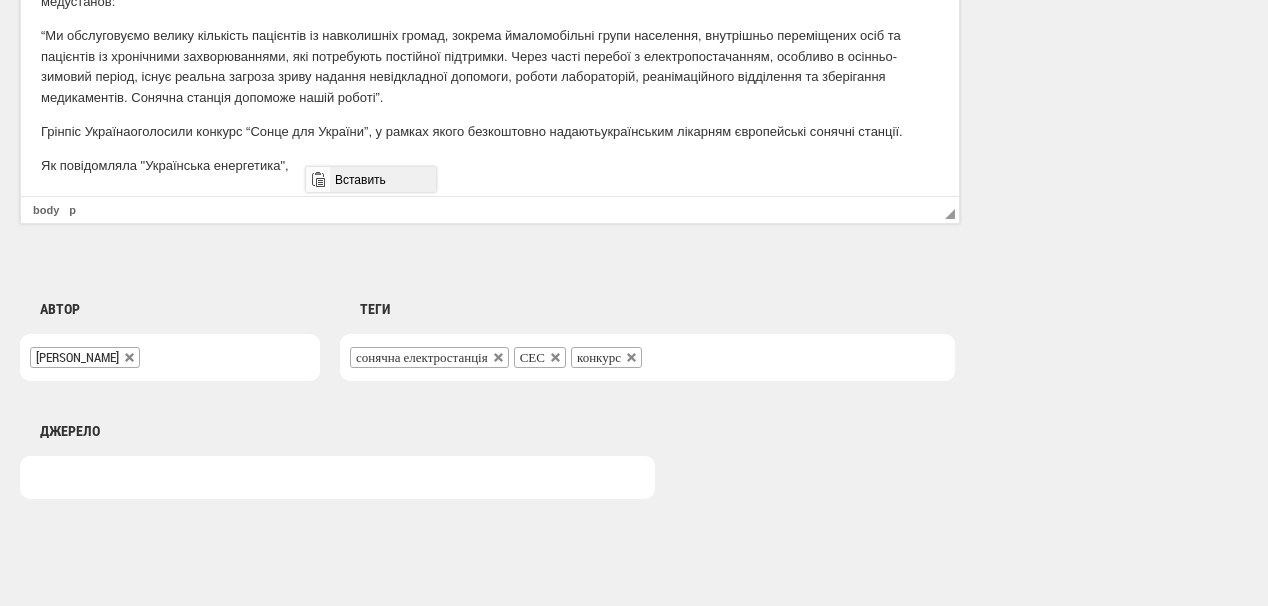 click on "Вставить" at bounding box center [382, 179] 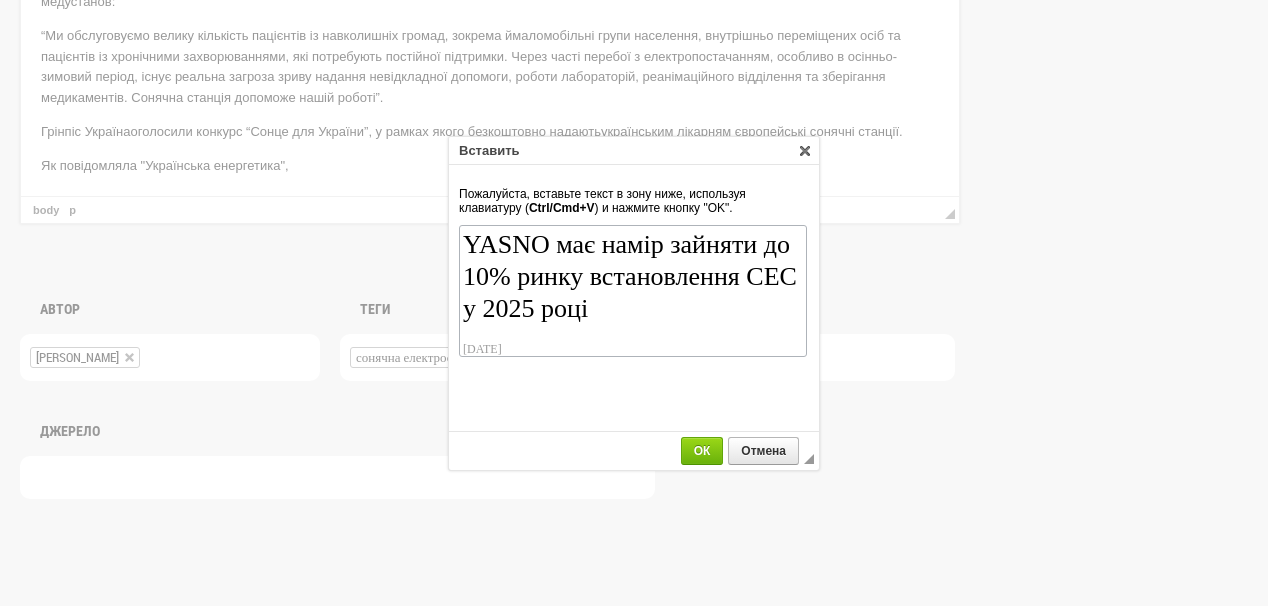 scroll, scrollTop: 86, scrollLeft: 0, axis: vertical 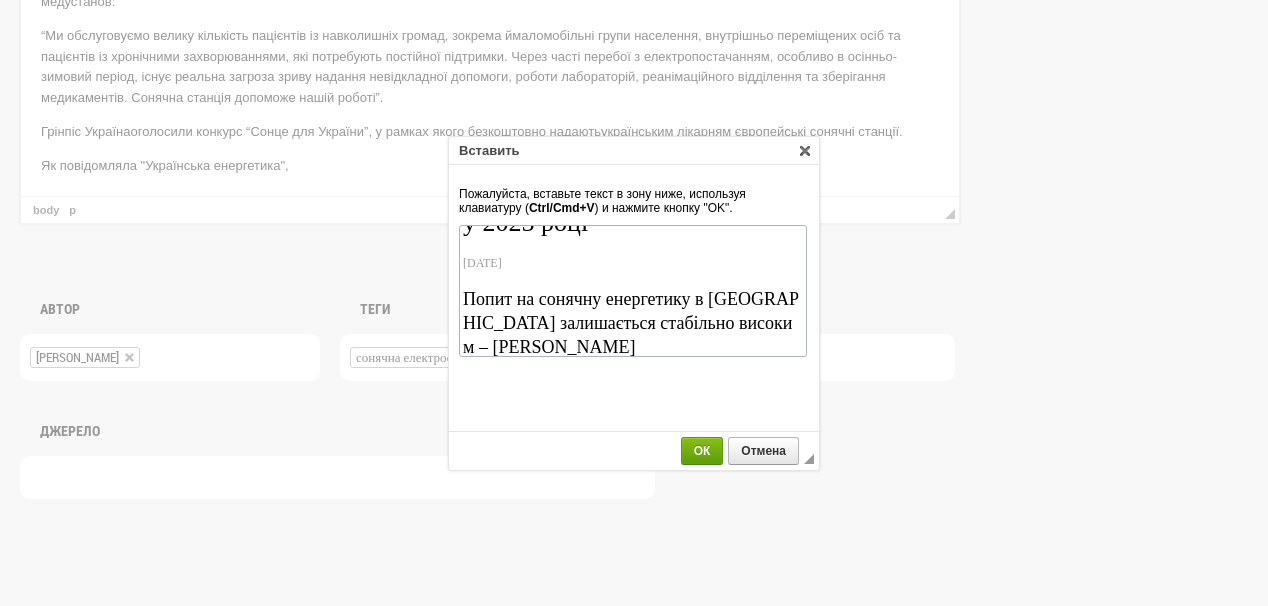 click on "ОК" at bounding box center (702, 451) 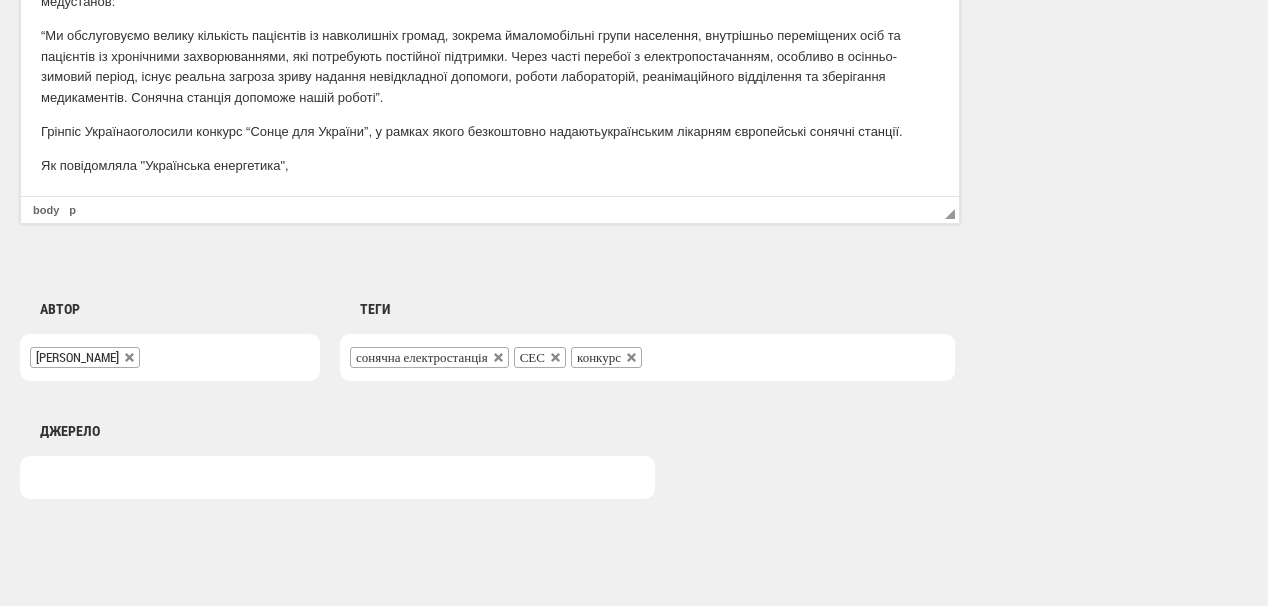 scroll, scrollTop: 252, scrollLeft: 0, axis: vertical 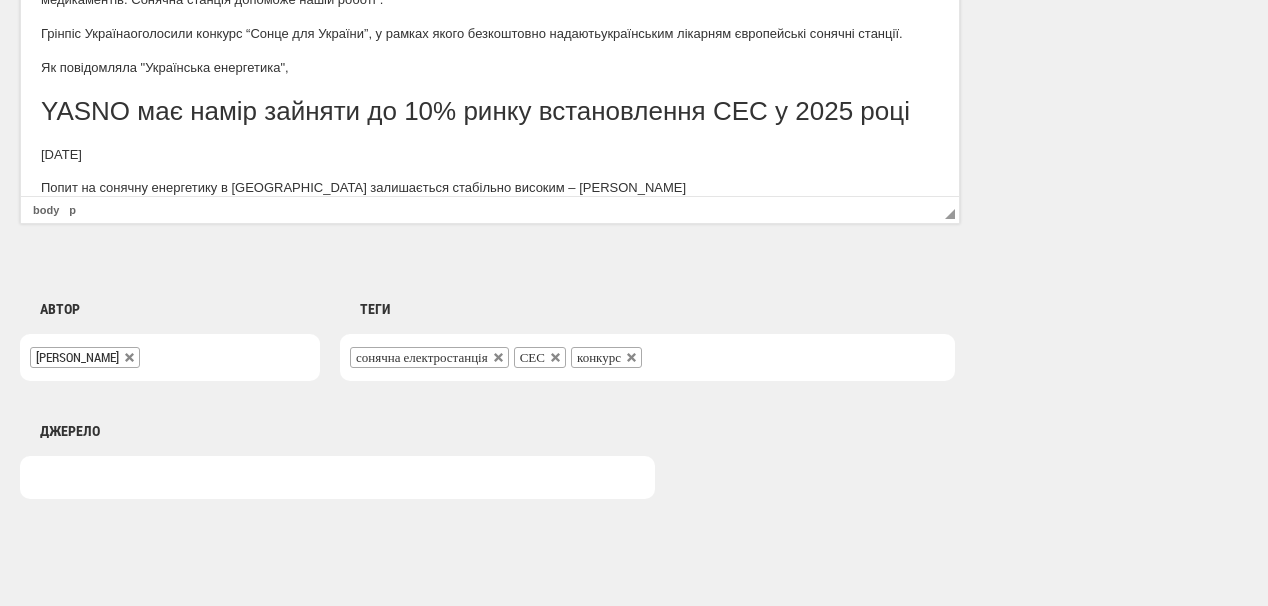 click on "Як повідомляла "Українська енергетика"," at bounding box center (490, 68) 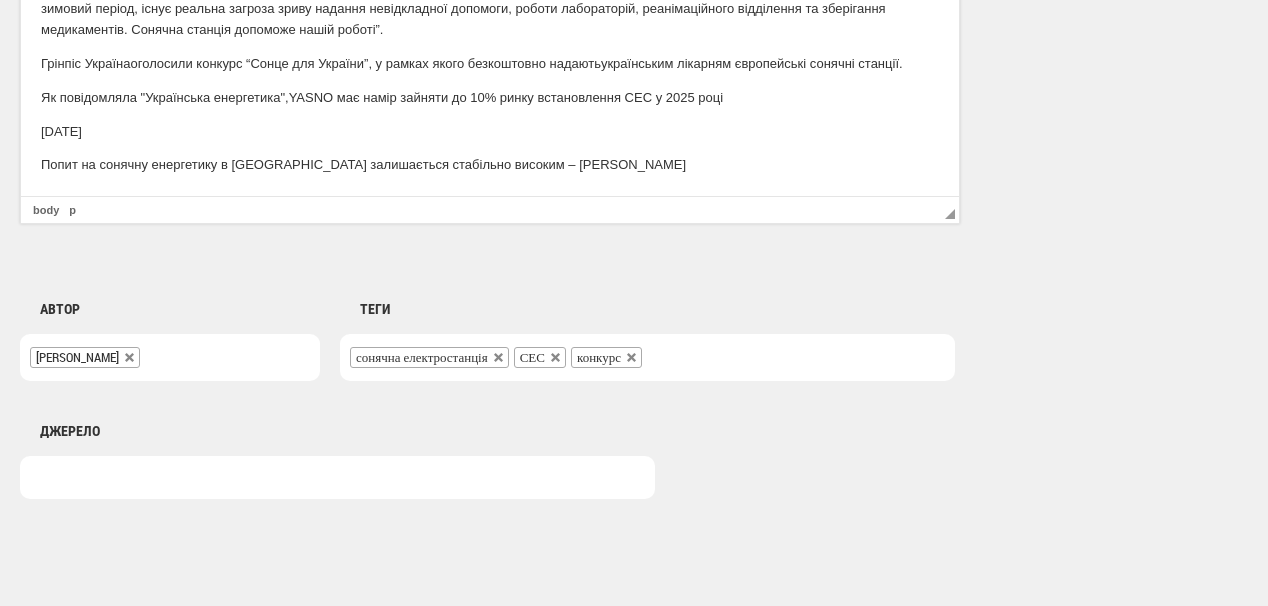 drag, startPoint x: 131, startPoint y: 143, endPoint x: 33, endPoint y: 135, distance: 98.32599 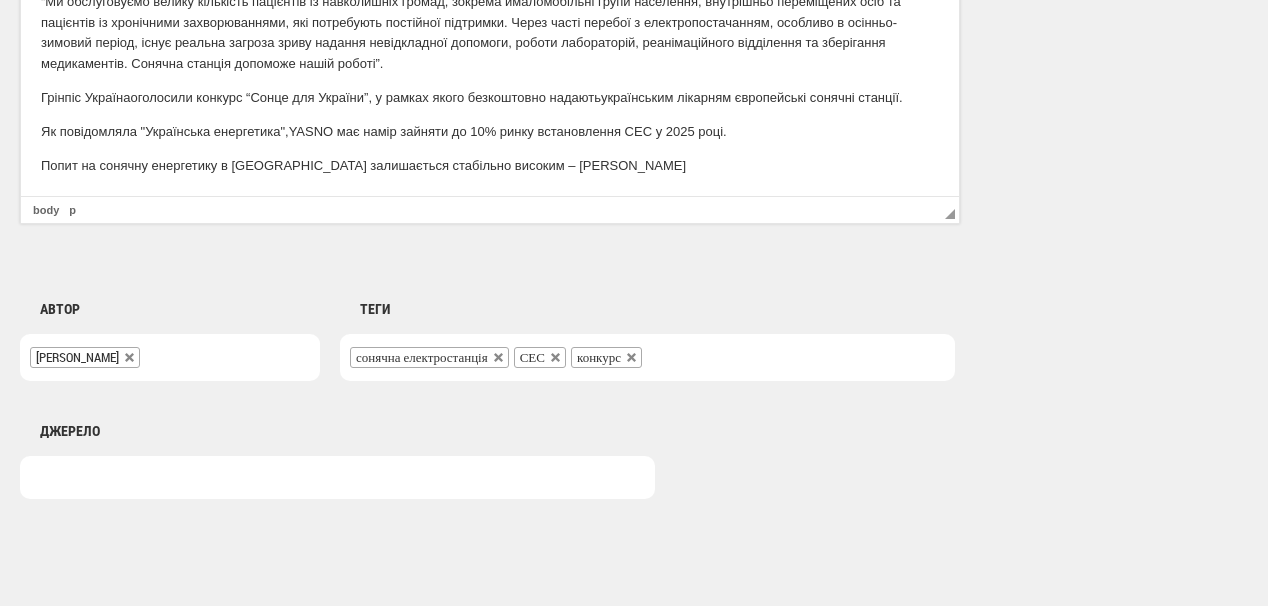 scroll, scrollTop: 175, scrollLeft: 0, axis: vertical 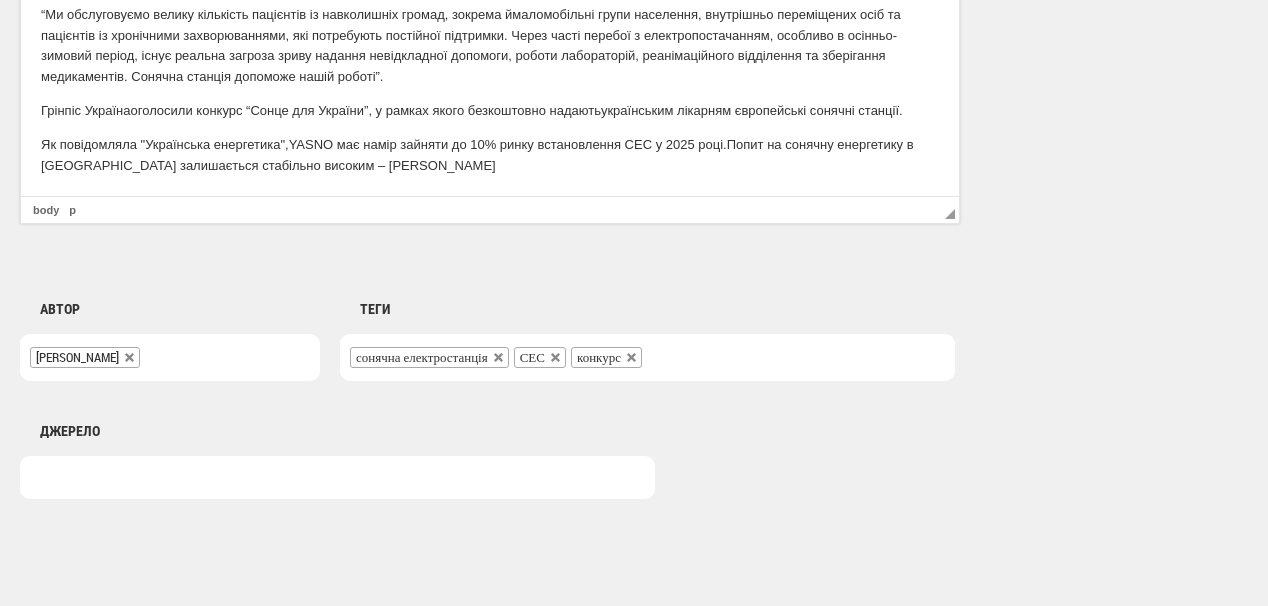 click on "Як повідомляла "Українська енергетика",  YASNO має намір зайняти до 10% ринку встановлення СЕС у 2025 році.  Попит на сонячну енергетику в Україні залишається стабільно високим – Сергій Коваленко" at bounding box center [490, 156] 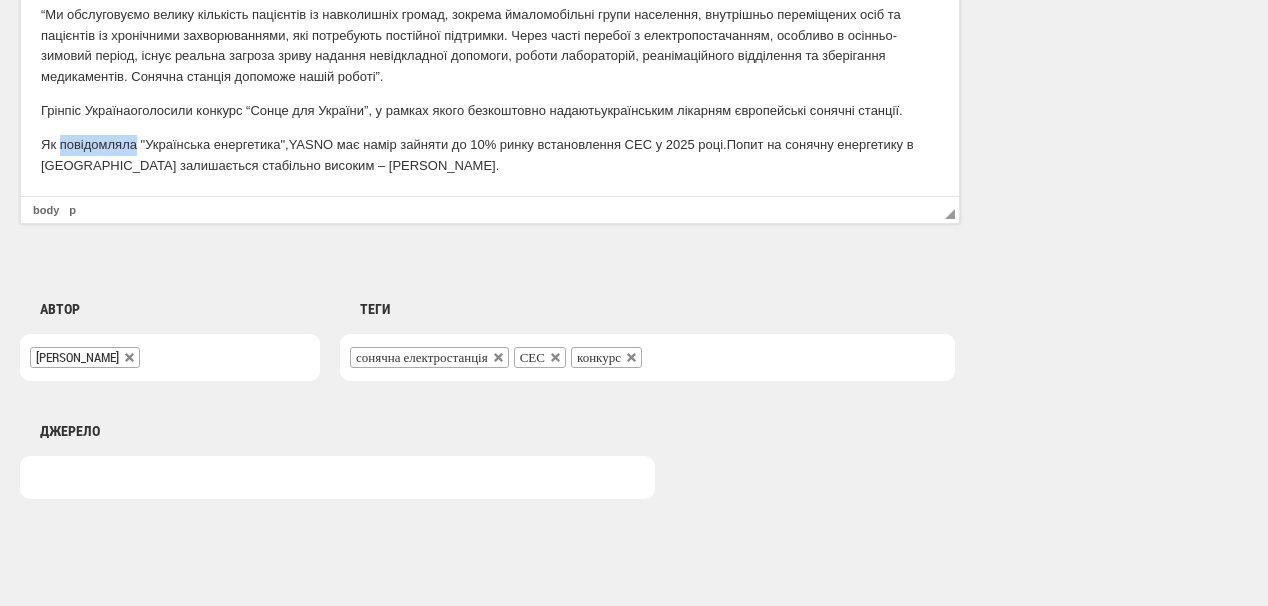 drag, startPoint x: 61, startPoint y: 142, endPoint x: 136, endPoint y: 138, distance: 75.10659 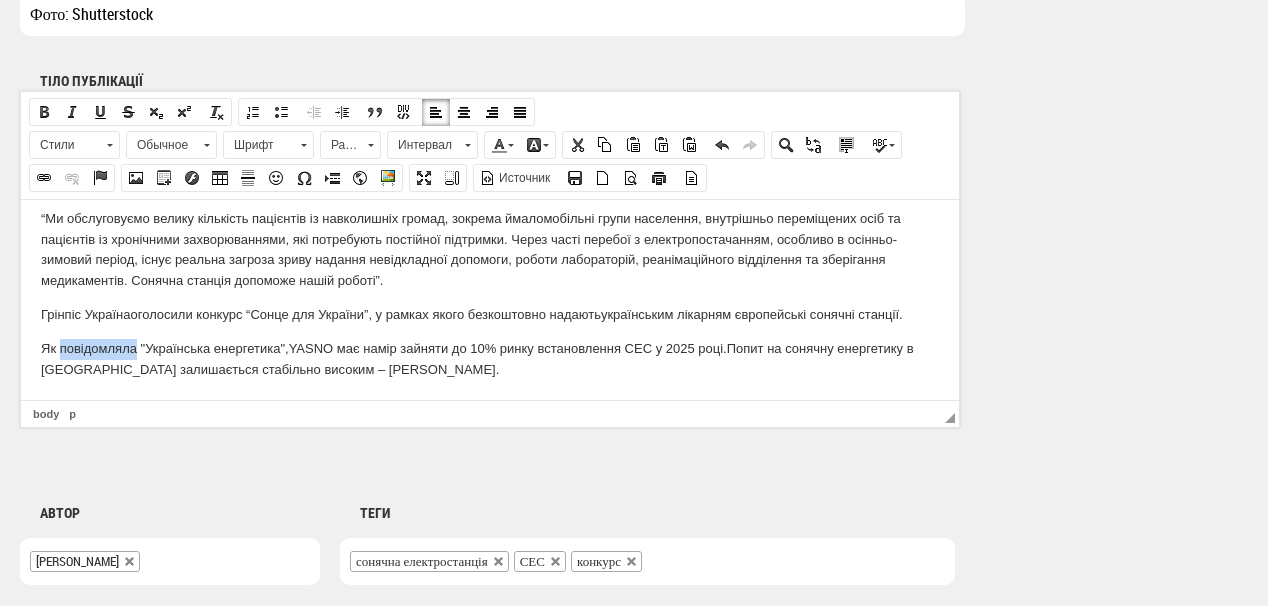 scroll, scrollTop: 1200, scrollLeft: 0, axis: vertical 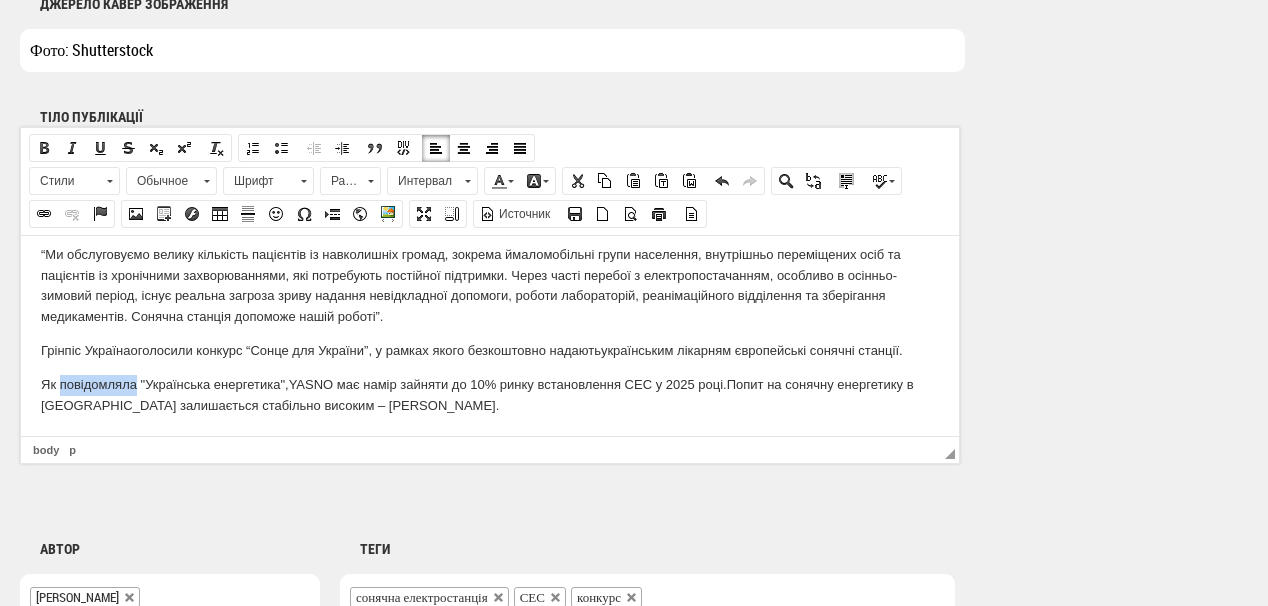 drag, startPoint x: 44, startPoint y: 210, endPoint x: 177, endPoint y: 142, distance: 149.37537 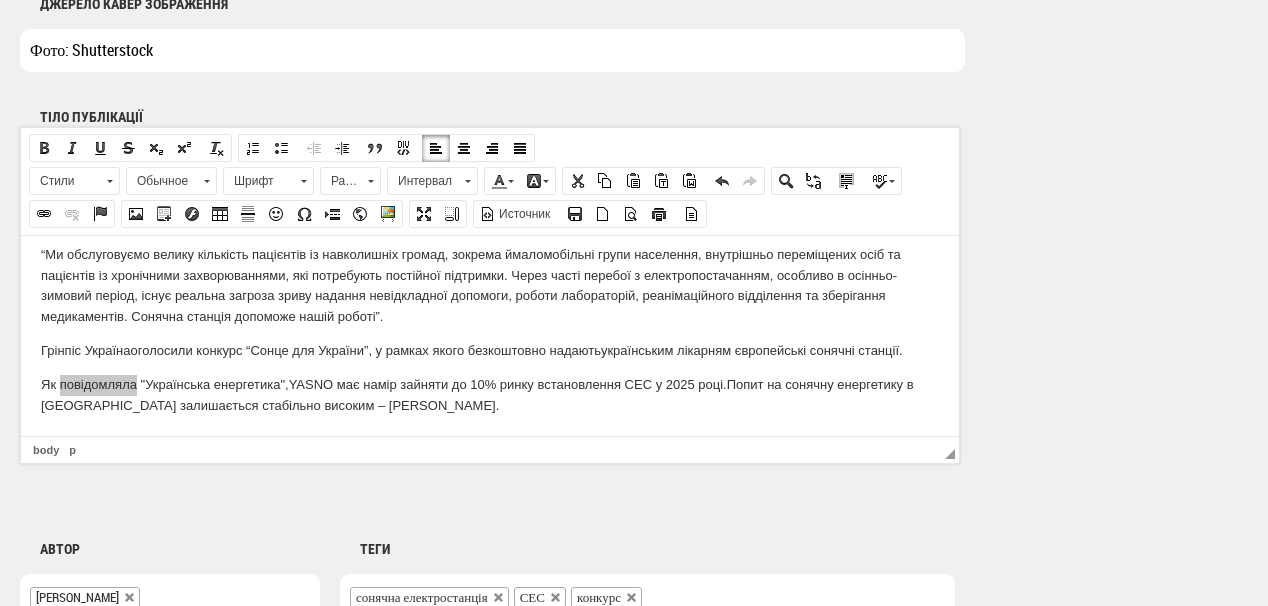 select on "http://" 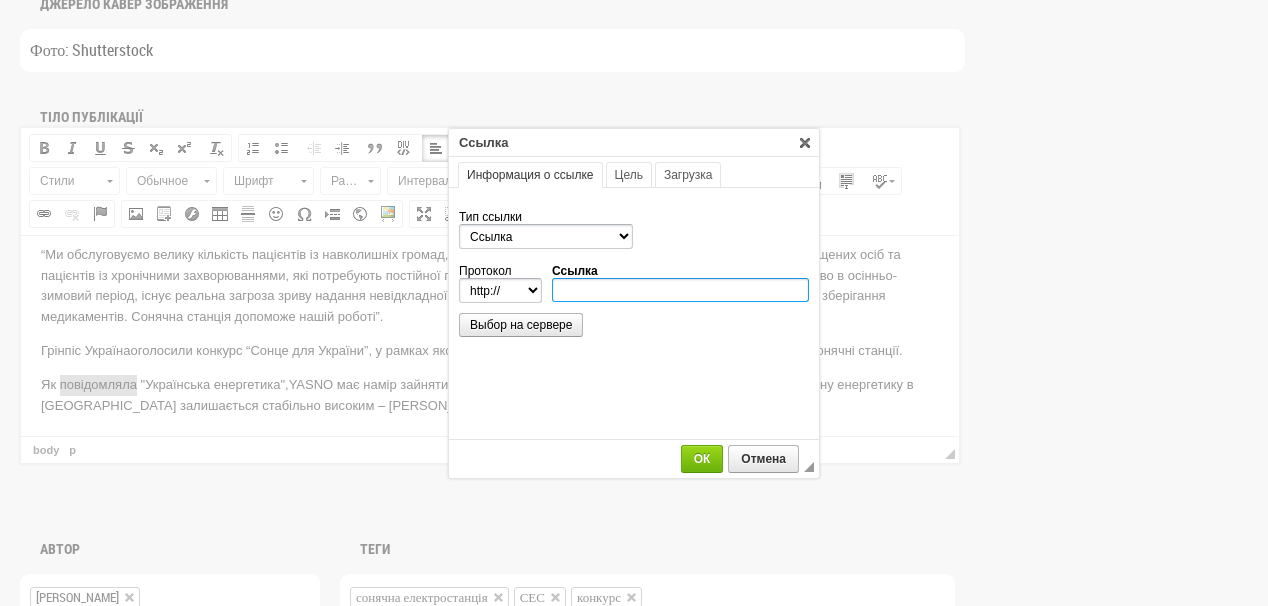 click on "Ссылка" at bounding box center (680, 290) 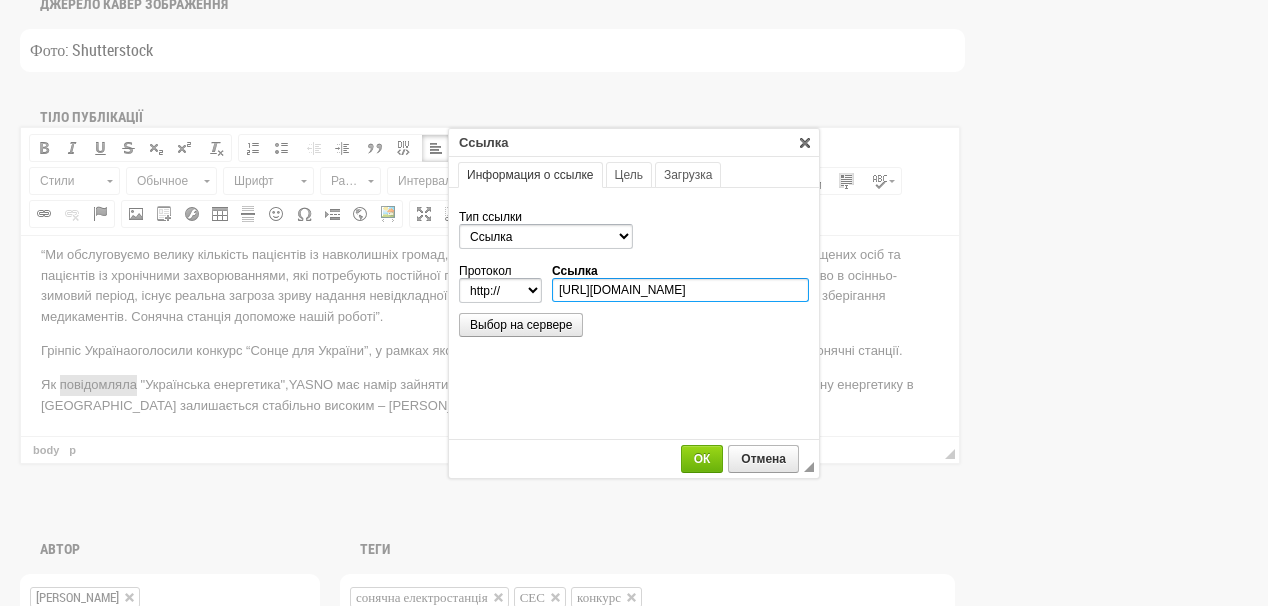 scroll, scrollTop: 0, scrollLeft: 293, axis: horizontal 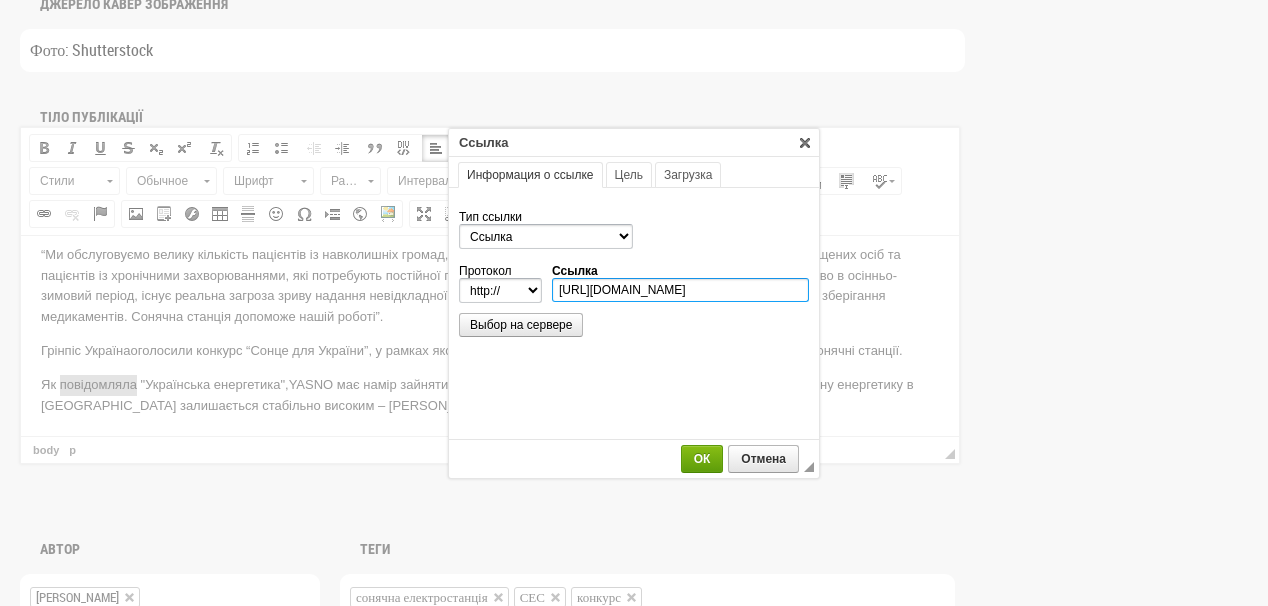 type on "https://ua-energy.org/uk/posts/yasno-maie-namir-zainiaty-do-10-rynku-vstanovlennia-ses-u-2025-rotsi" 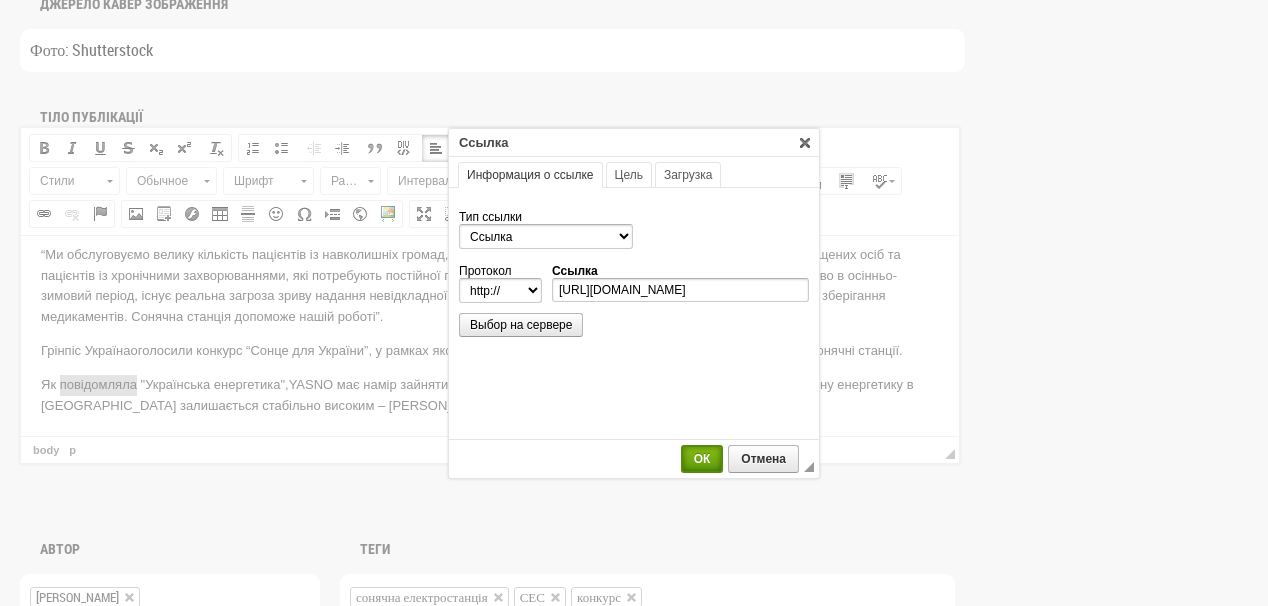 select on "https://" 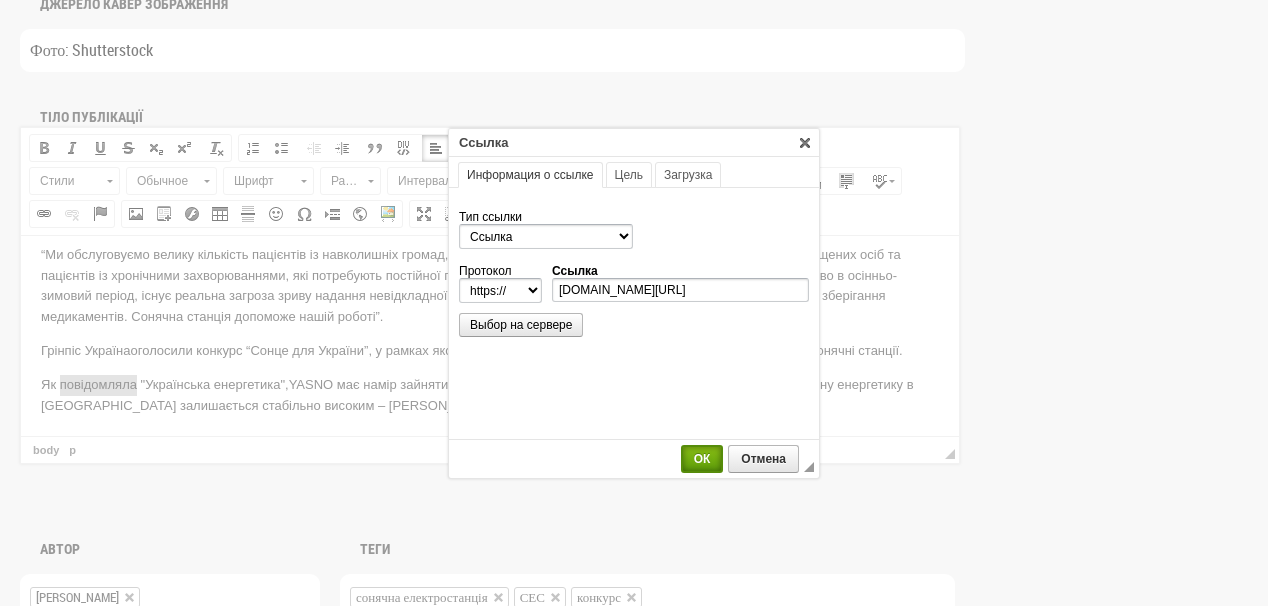 click on "ОК" at bounding box center (702, 459) 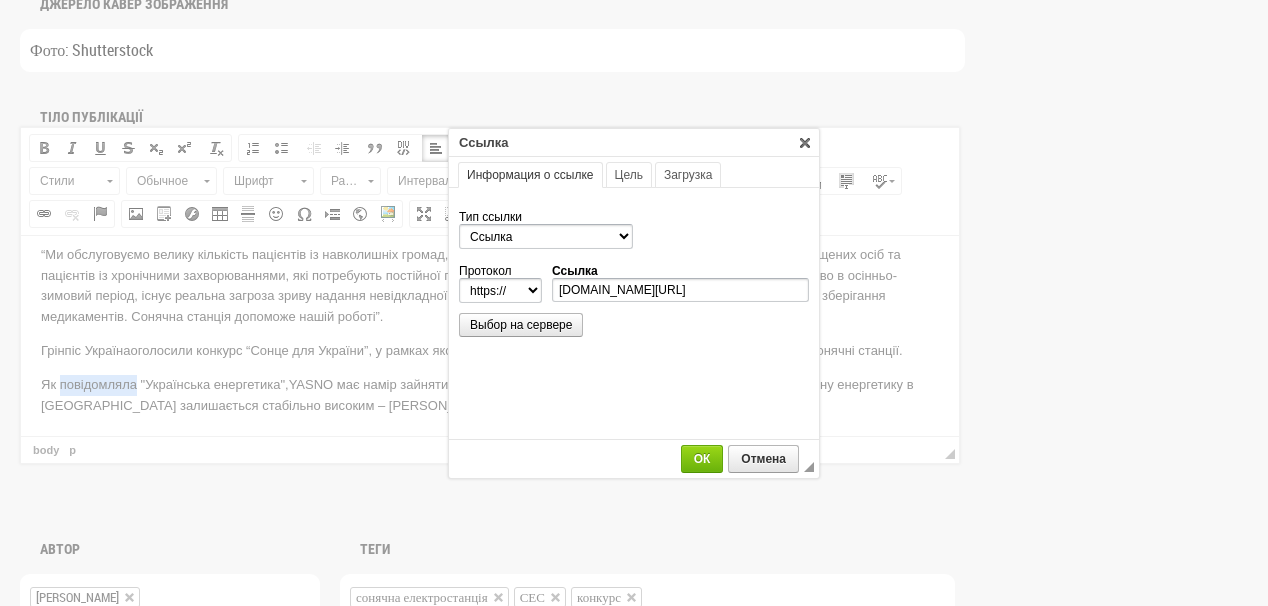 scroll, scrollTop: 0, scrollLeft: 0, axis: both 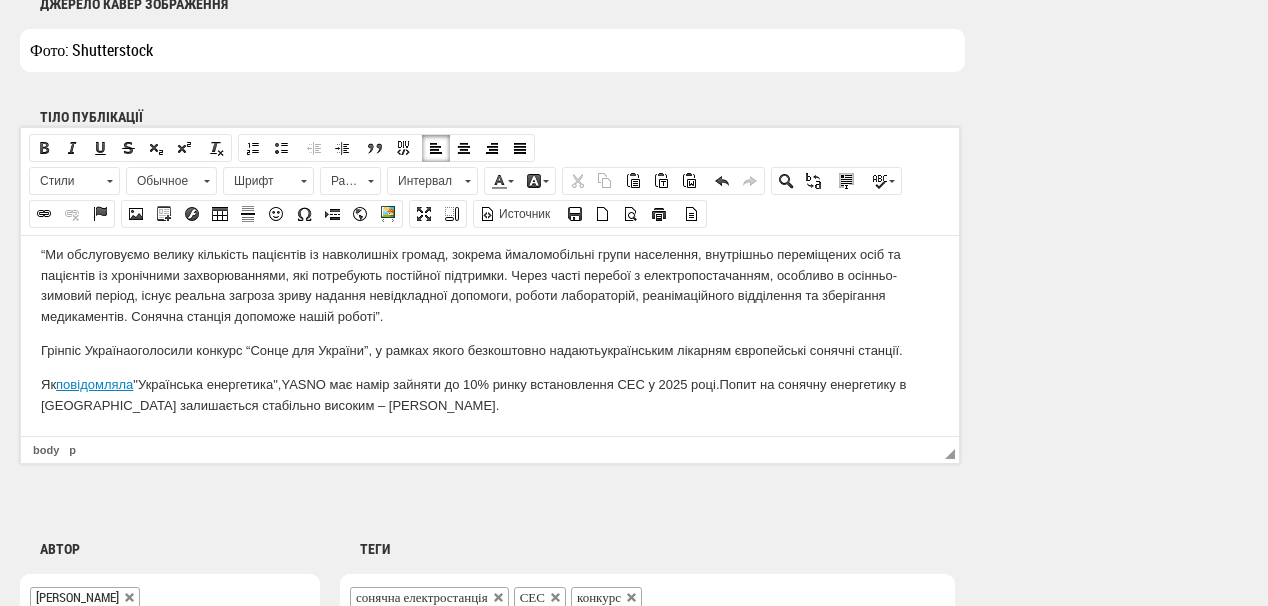 drag, startPoint x: 181, startPoint y: 423, endPoint x: 272, endPoint y: 428, distance: 91.13726 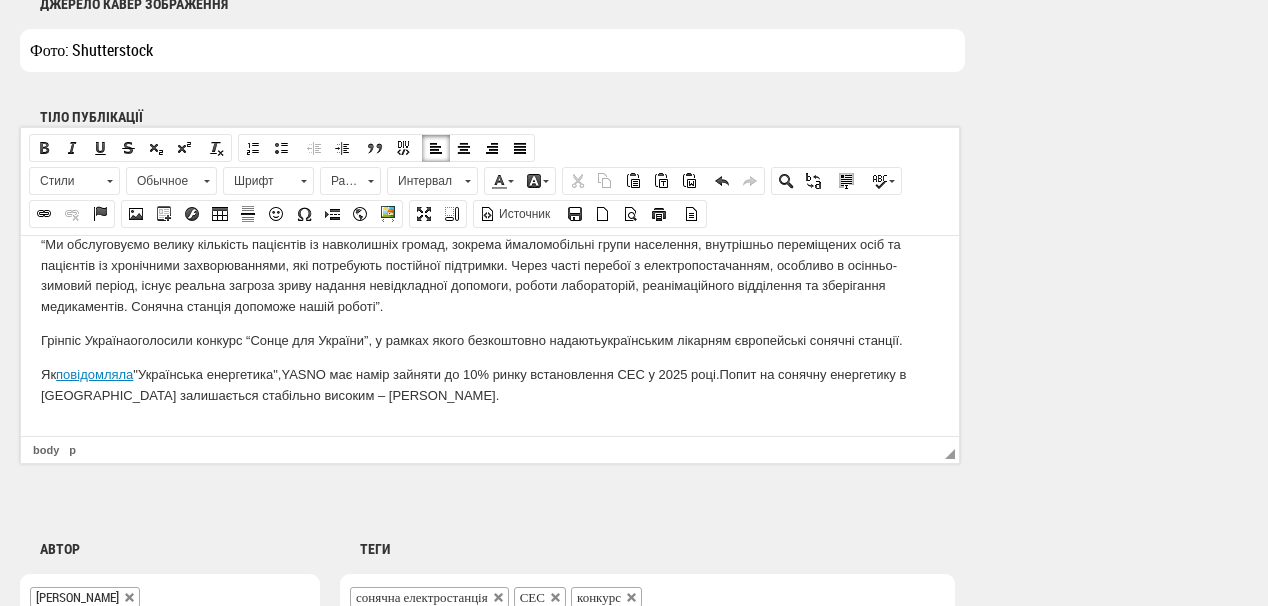 click at bounding box center [490, 428] 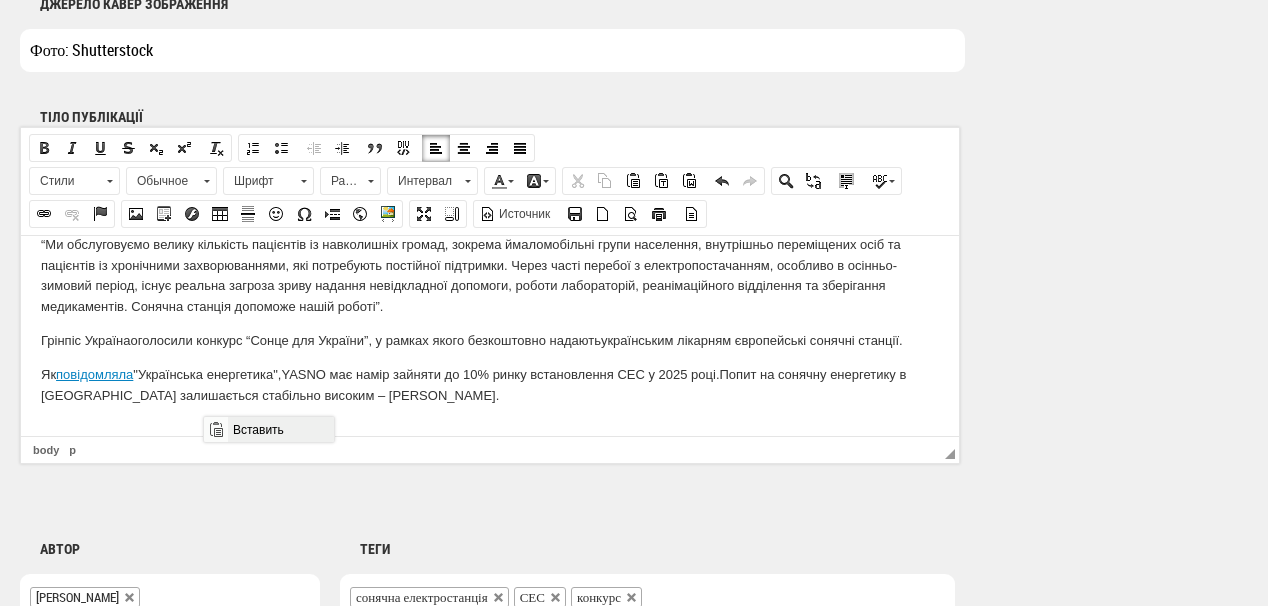 drag, startPoint x: 461, startPoint y: 606, endPoint x: 277, endPoint y: 425, distance: 258.1027 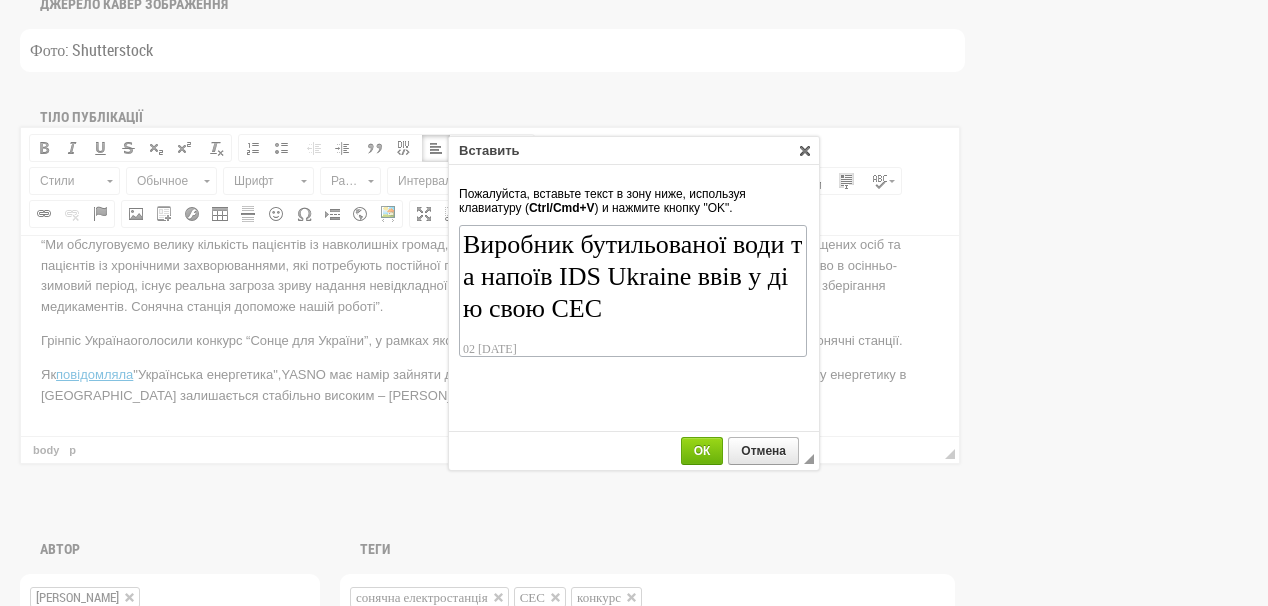 scroll, scrollTop: 110, scrollLeft: 0, axis: vertical 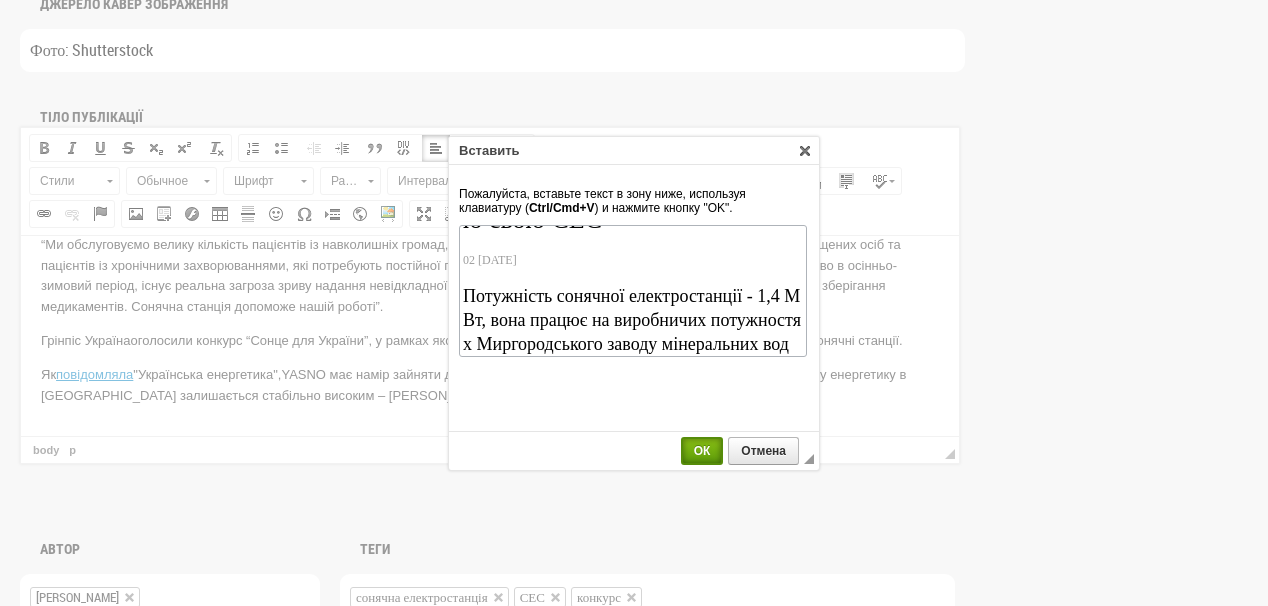 click on "ОК" at bounding box center [702, 451] 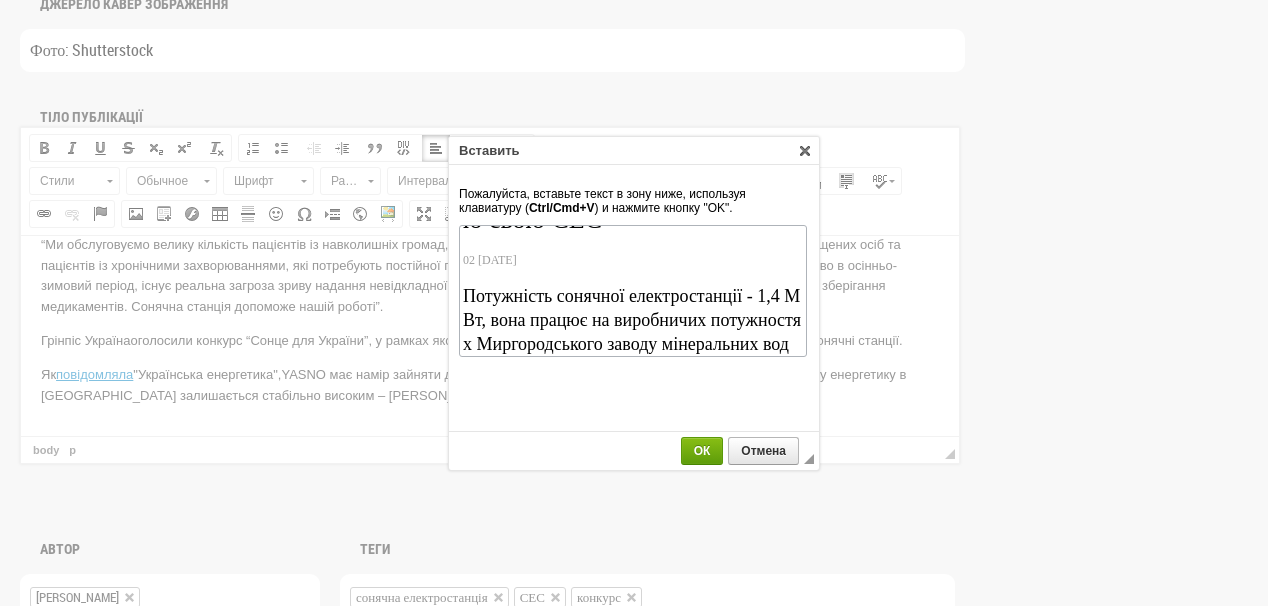 scroll, scrollTop: 272, scrollLeft: 0, axis: vertical 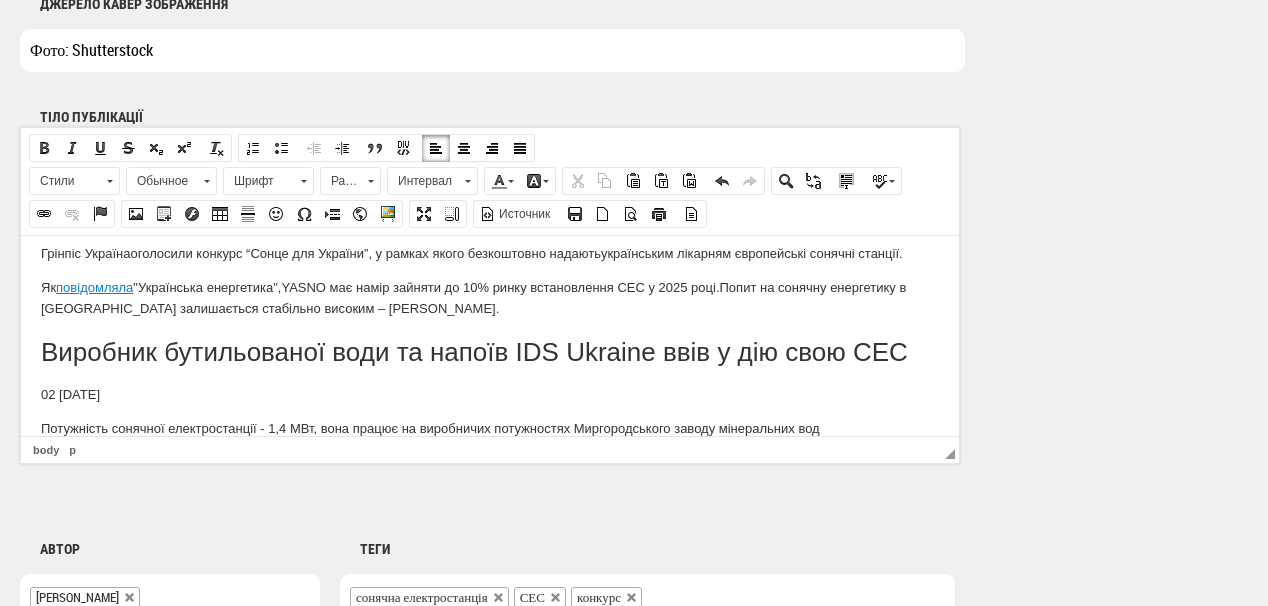 click on "Виробник бутильованої води та напоїв IDS Ukraine ввів у дію свою СЕС" at bounding box center [490, 351] 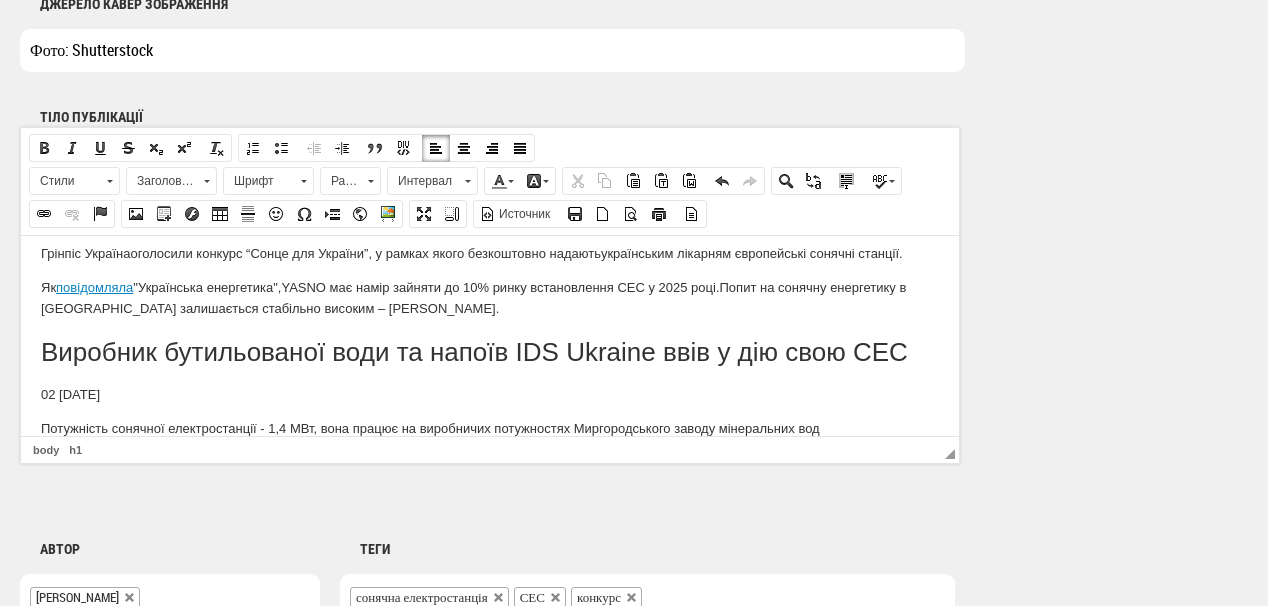 click on "Заголовок 1" at bounding box center (162, 181) 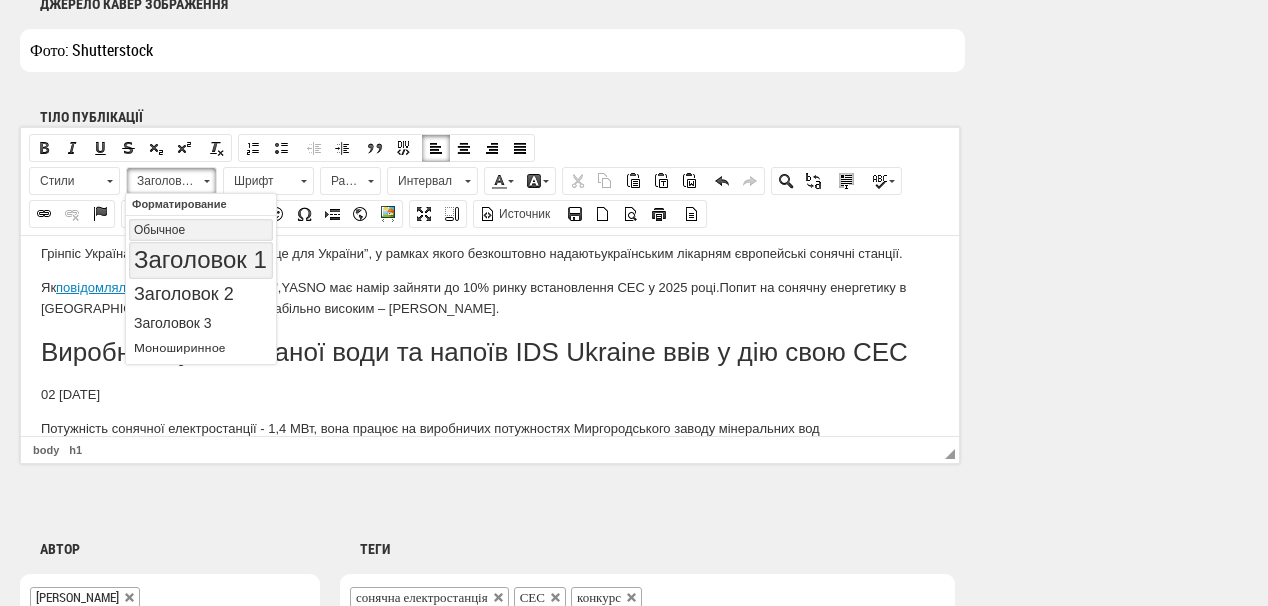 scroll, scrollTop: 0, scrollLeft: 0, axis: both 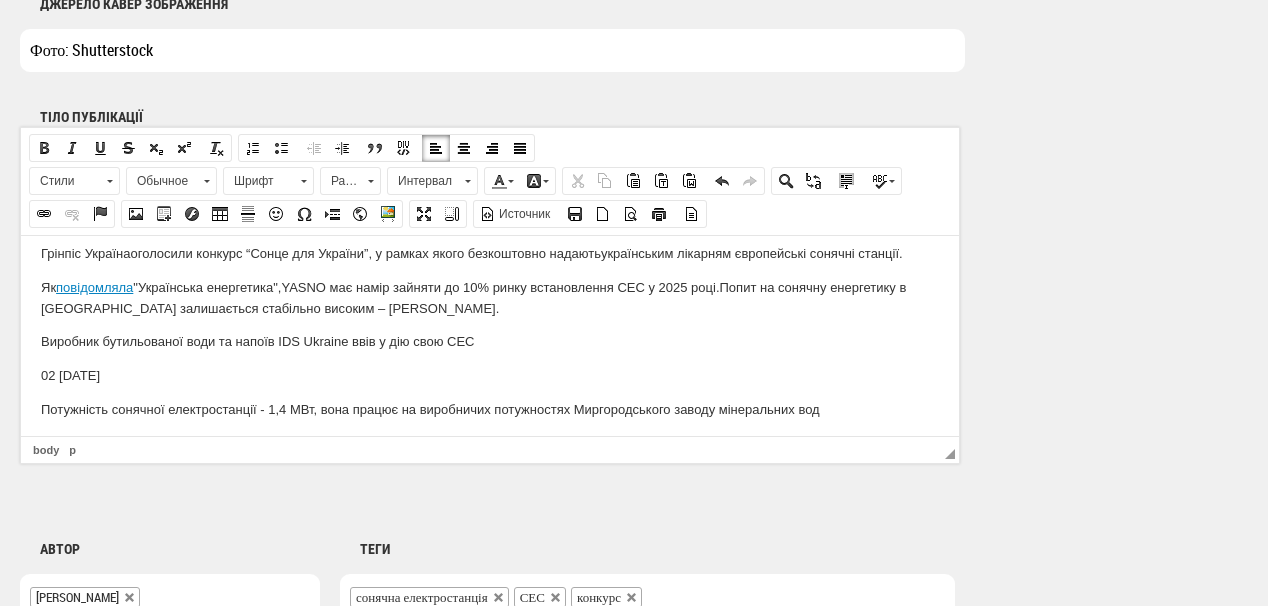 drag, startPoint x: 180, startPoint y: 375, endPoint x: 25, endPoint y: 365, distance: 155.32225 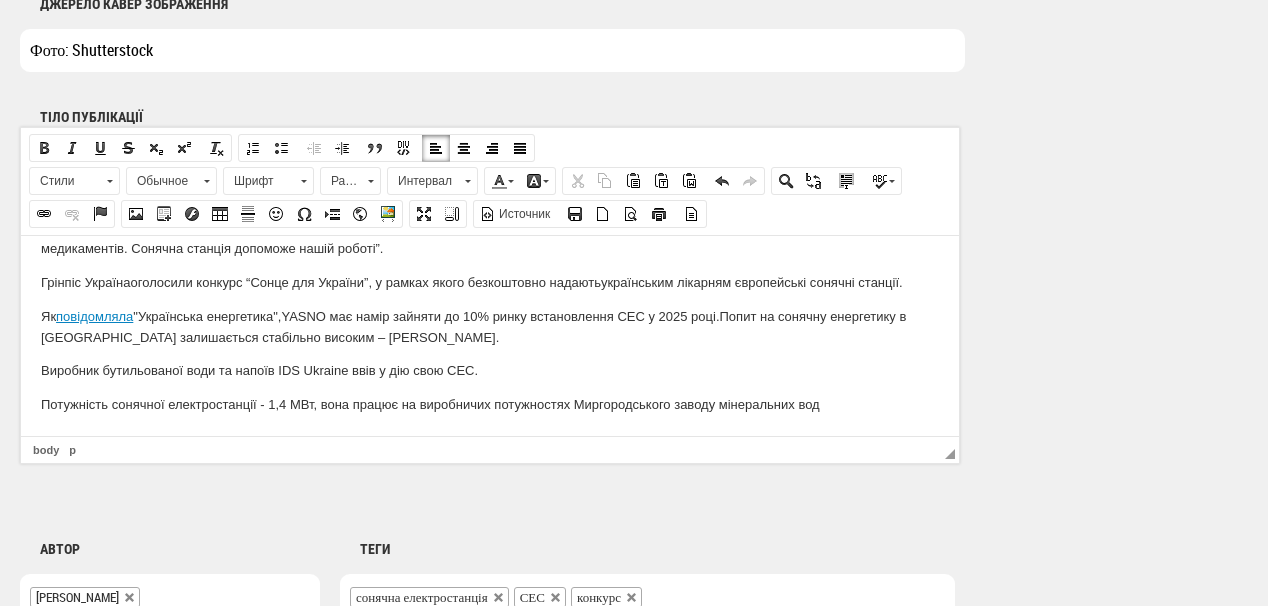 scroll, scrollTop: 230, scrollLeft: 0, axis: vertical 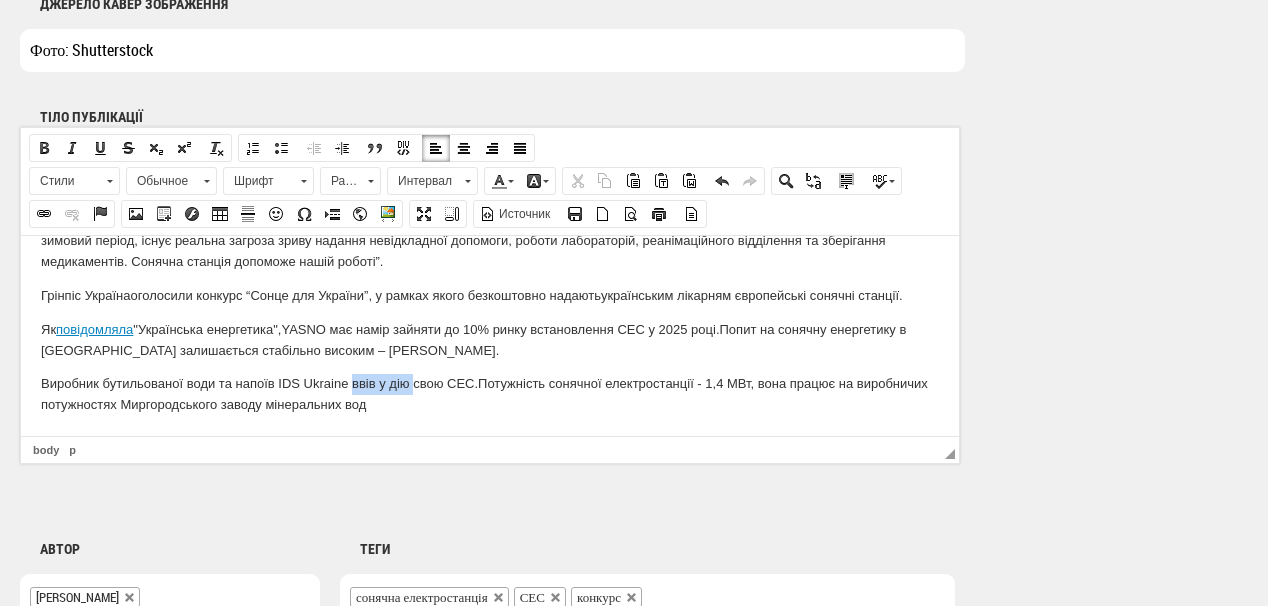 drag, startPoint x: 357, startPoint y: 380, endPoint x: 409, endPoint y: 386, distance: 52.34501 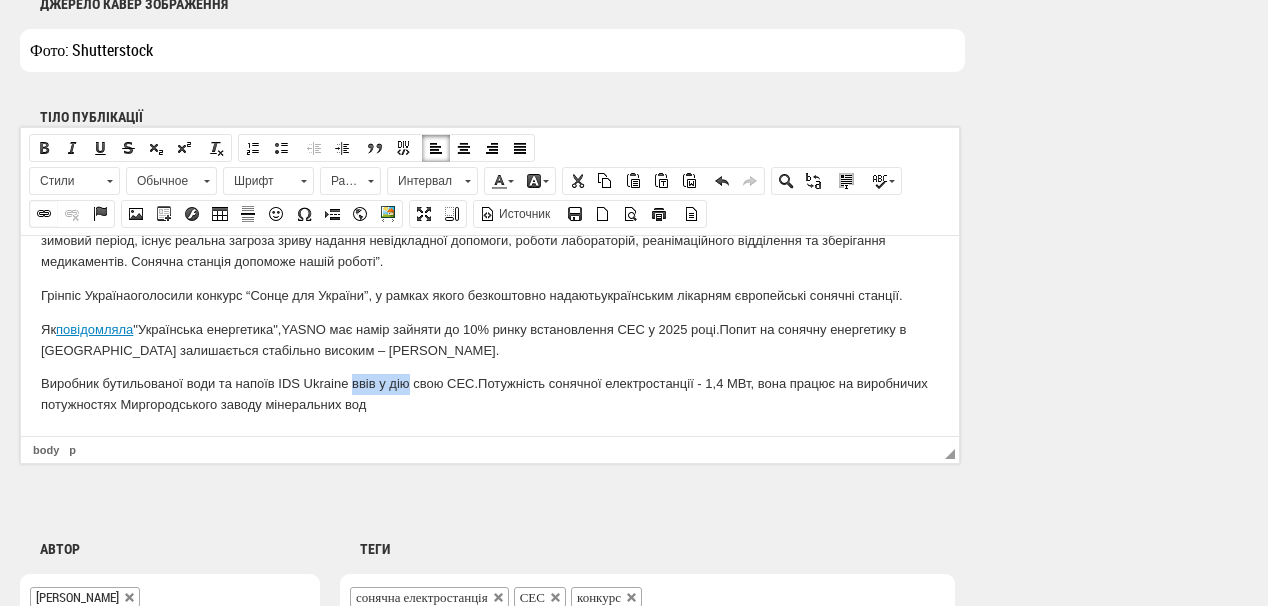 click at bounding box center (44, 214) 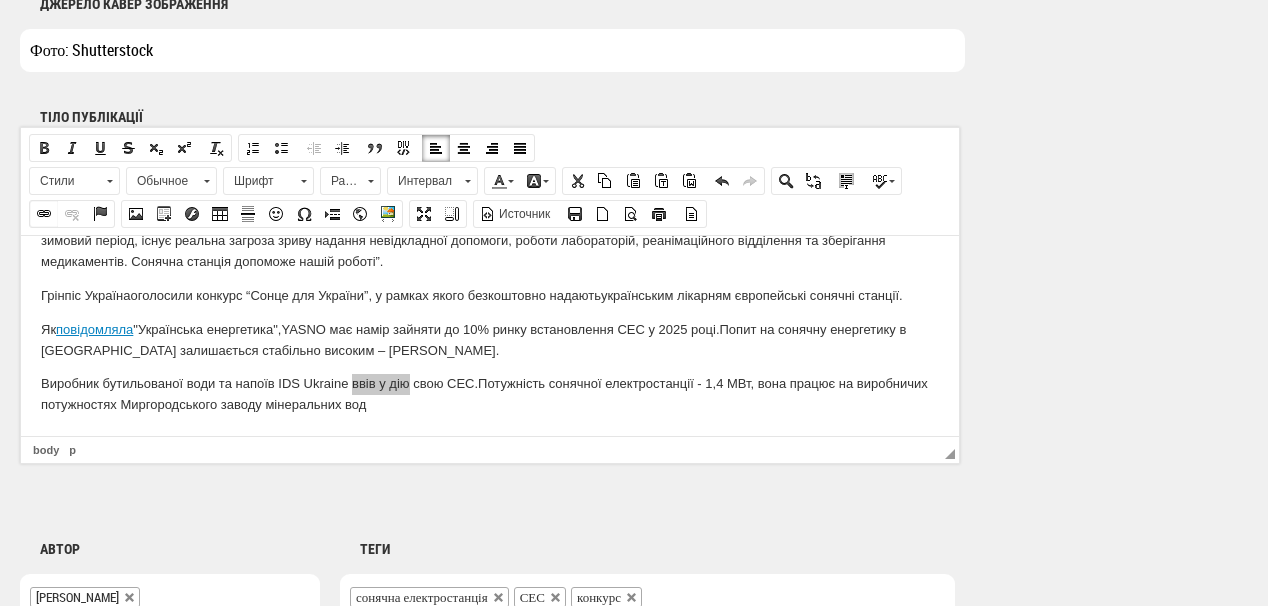 select on "http://" 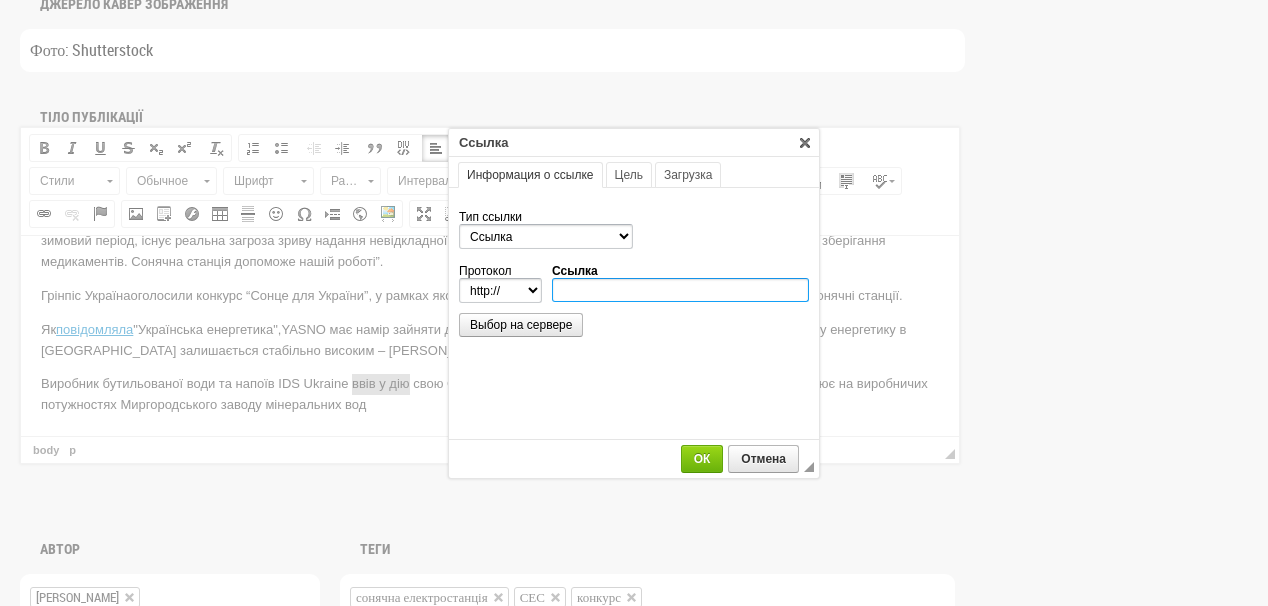 click on "Ссылка" at bounding box center (680, 290) 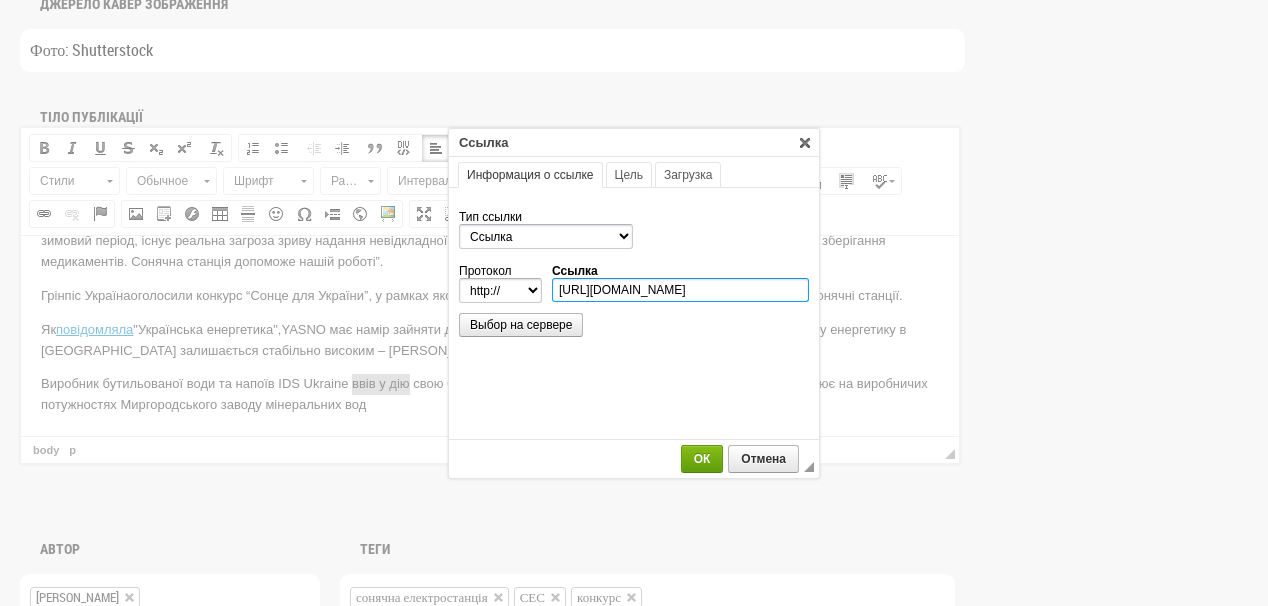 scroll, scrollTop: 0, scrollLeft: 287, axis: horizontal 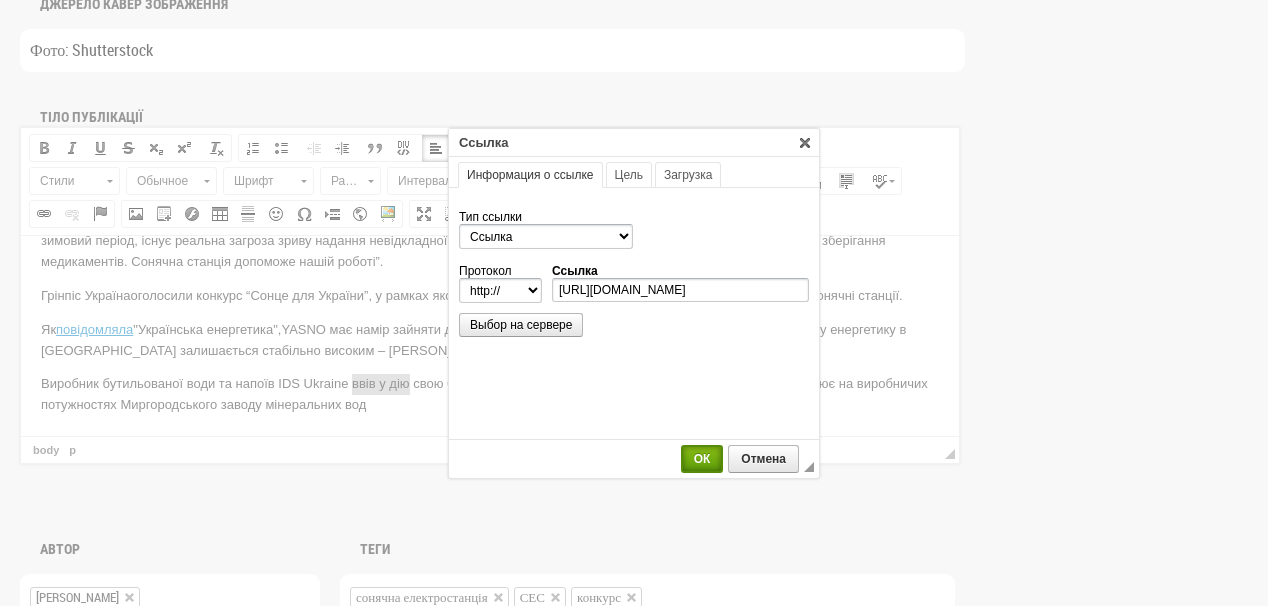 select on "https://" 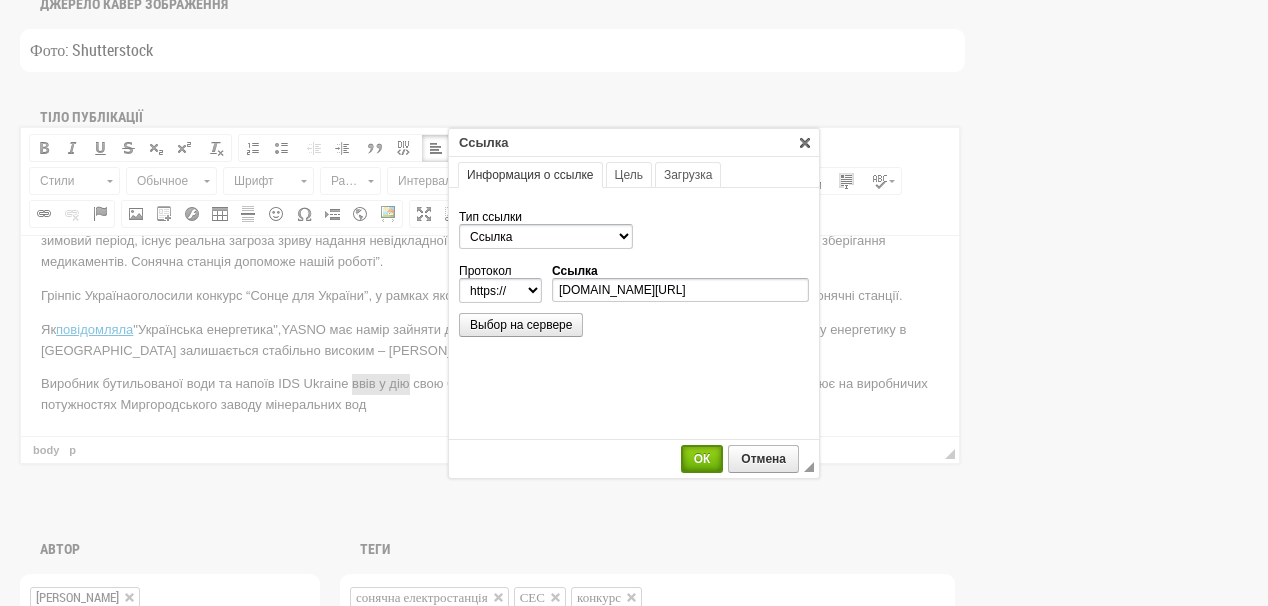 drag, startPoint x: 708, startPoint y: 456, endPoint x: 711, endPoint y: 441, distance: 15.297058 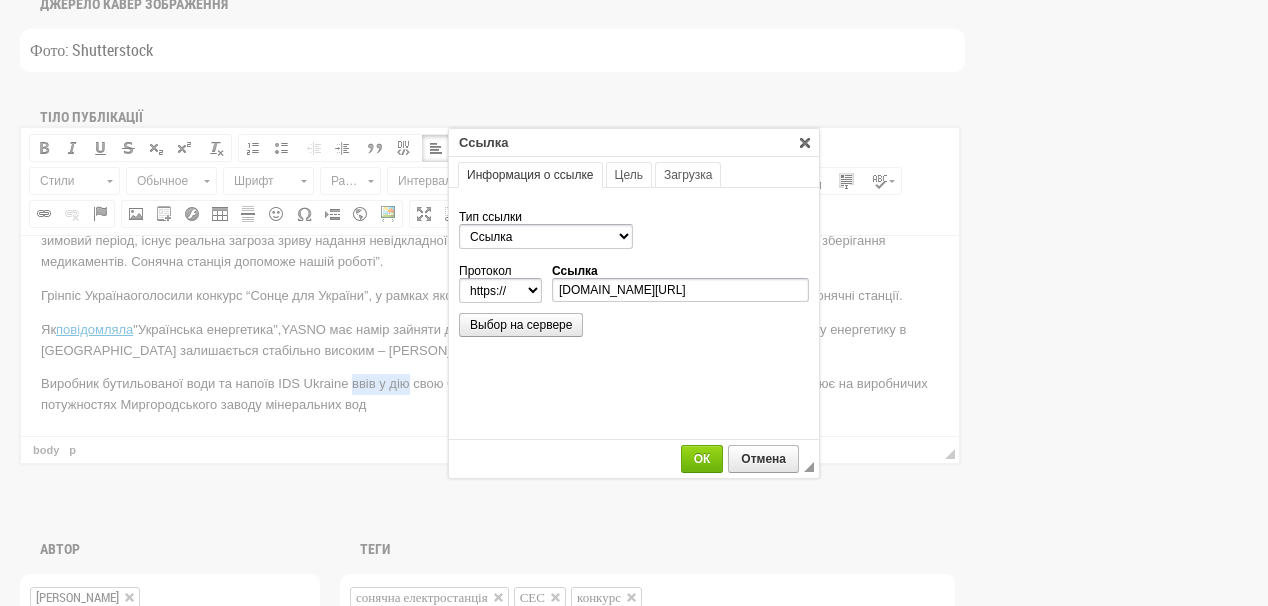 scroll, scrollTop: 0, scrollLeft: 0, axis: both 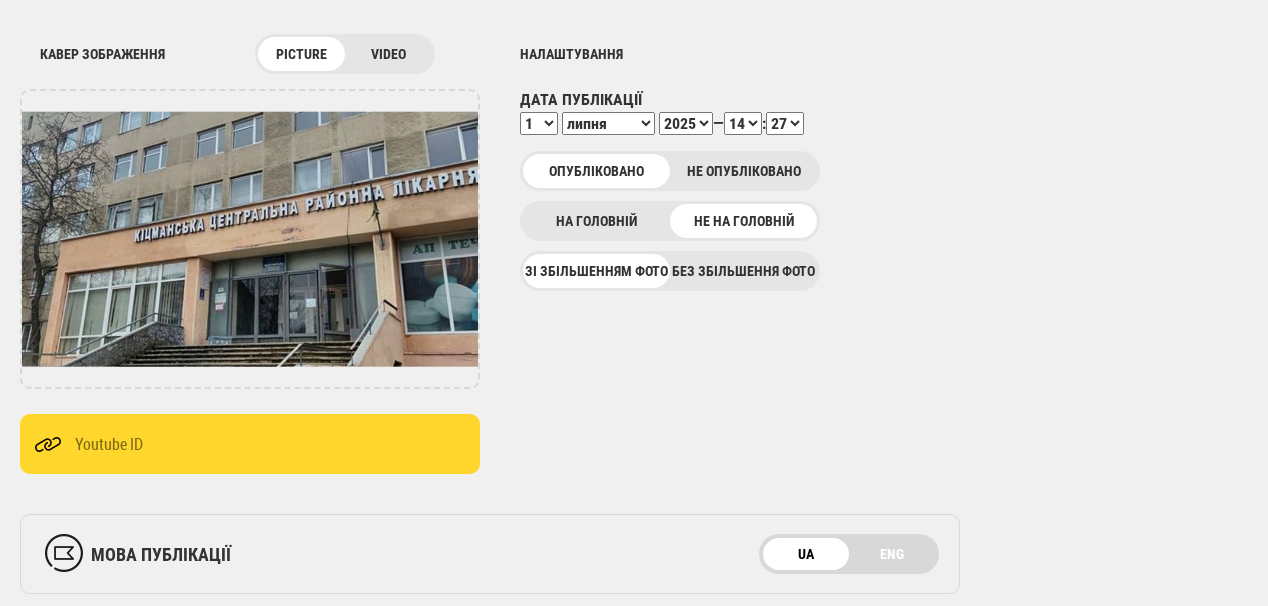 click on "00
01
02
03
04
05
06
07
08
09
10
11
12
13
14
15
16
17
18
19
20
21
22
23" at bounding box center [743, 123] 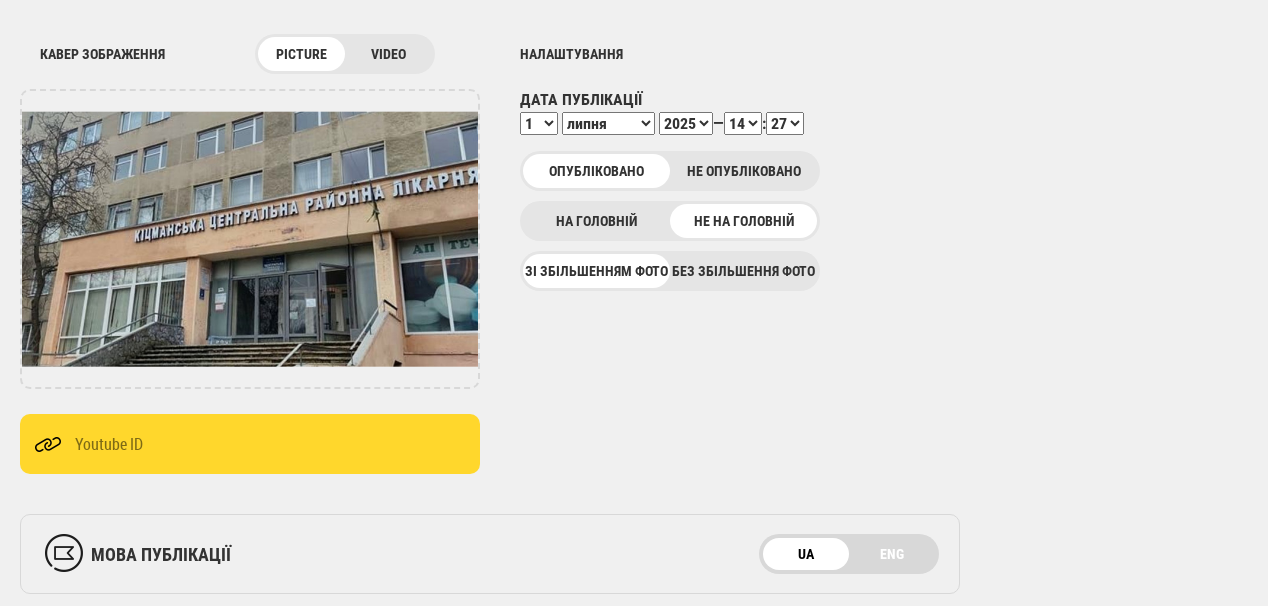 select on "15" 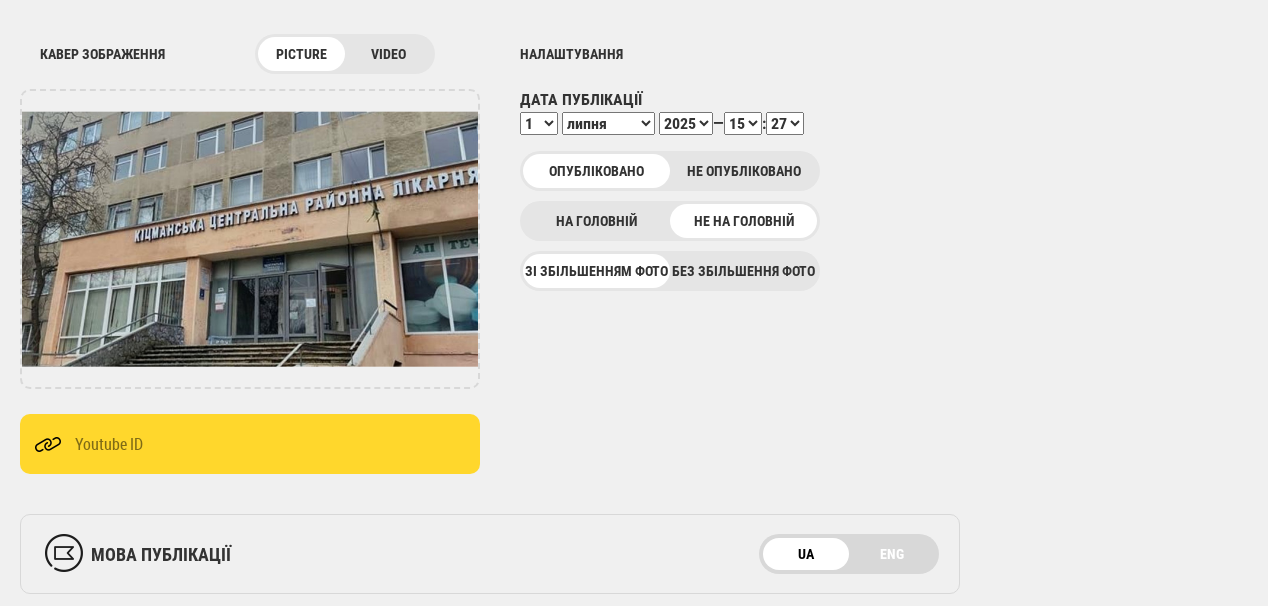 click on "00
01
02
03
04
05
06
07
08
09
10
11
12
13
14
15
16
17
18
19
20
21
22
23" at bounding box center (743, 123) 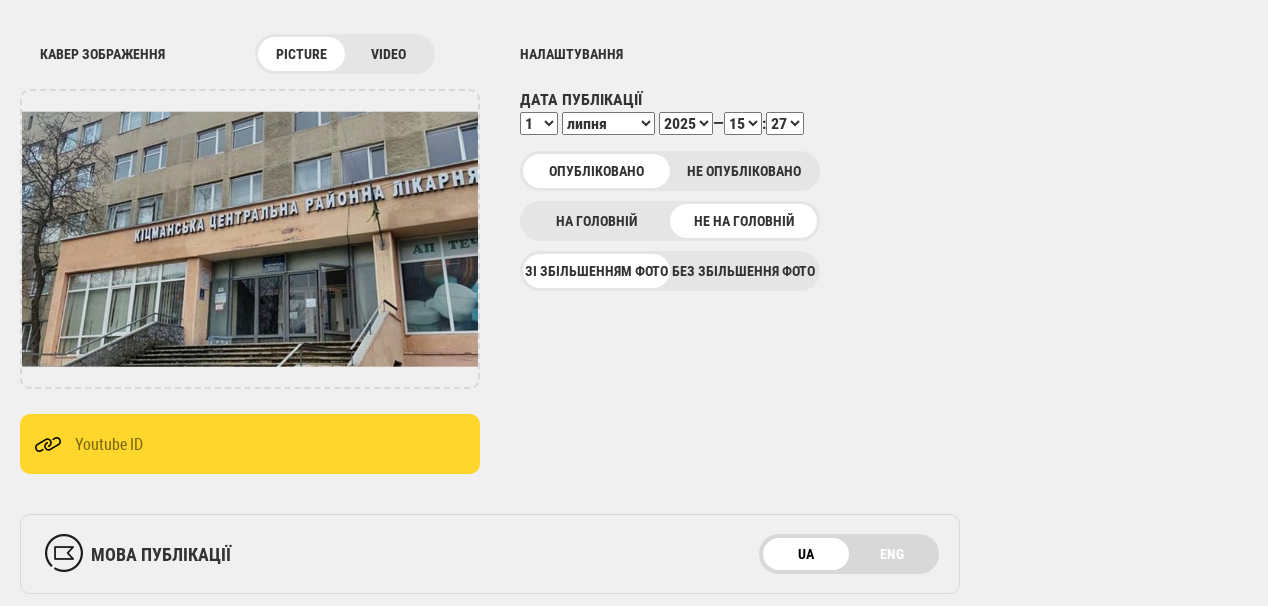 select on "51" 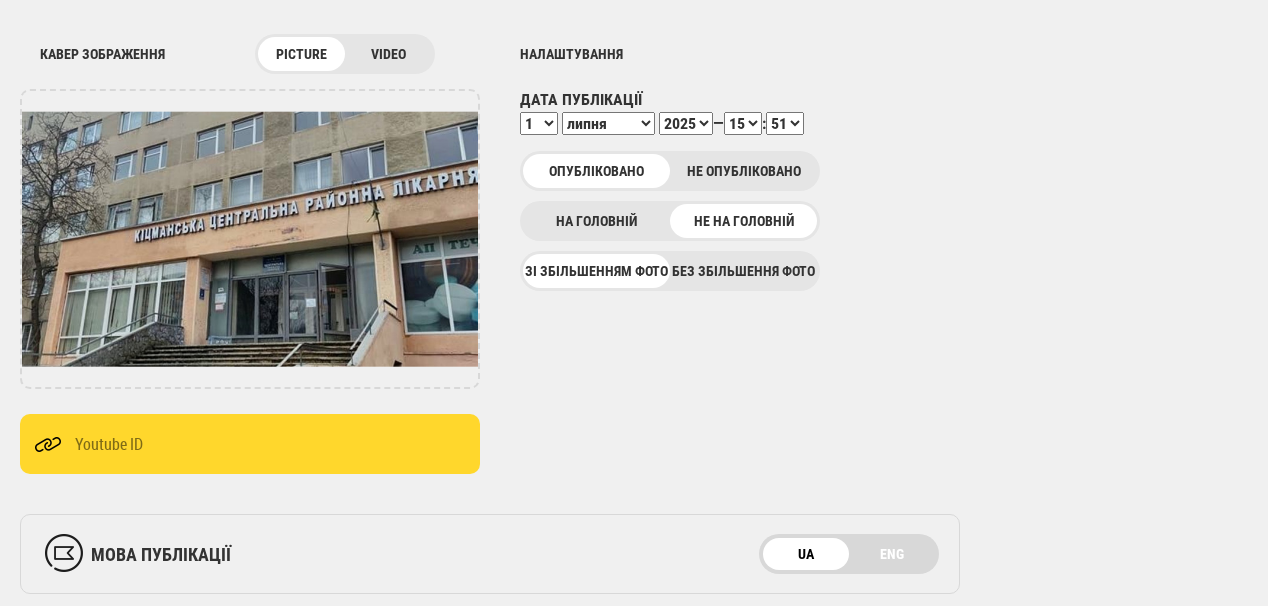 click on "00
01
02
03
04
05
06
07
08
09
10
11
12
13
14
15
16
17
18
19
20
21
22
23
24
25
26
27
28
29
30
31
32
33
34
35
36
37
38
39
40
41
42
43
44
45
46
47
48
49
50
51
52
53
54
55
56
57
58
59" at bounding box center [785, 123] 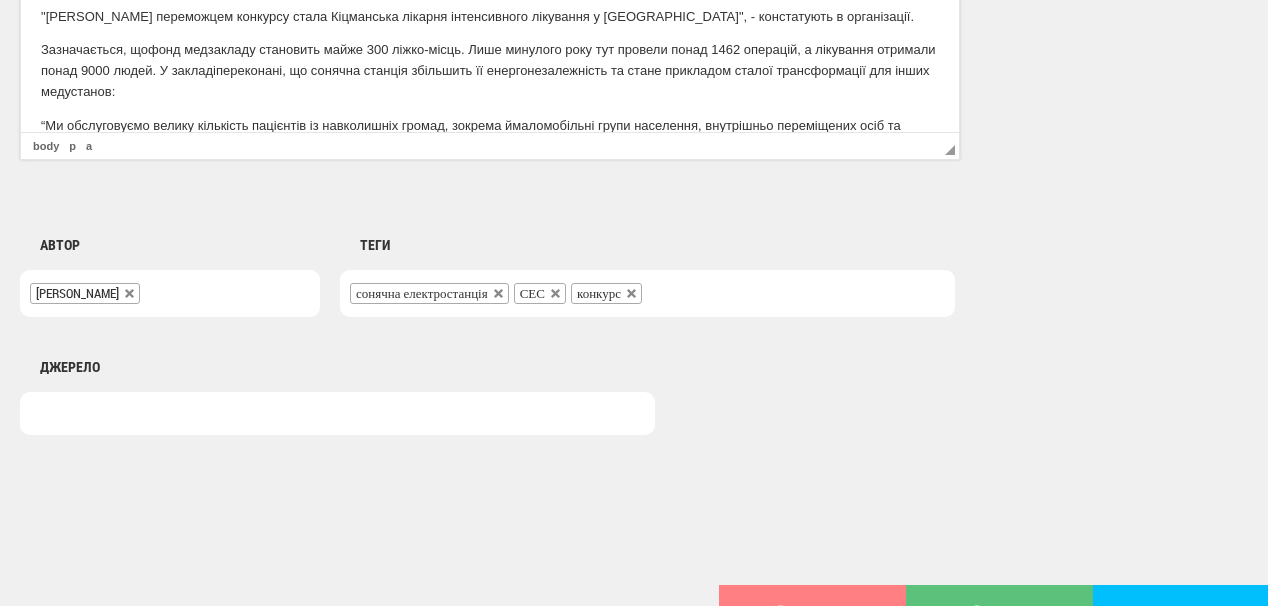 scroll, scrollTop: 1560, scrollLeft: 0, axis: vertical 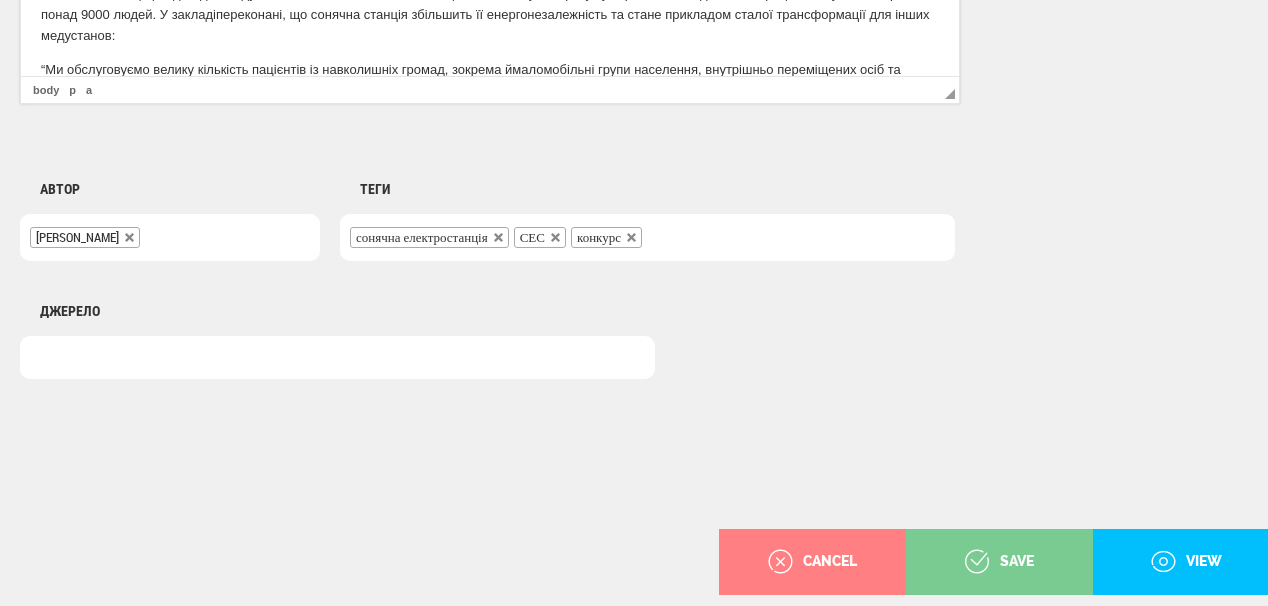 click on "save" at bounding box center [999, 562] 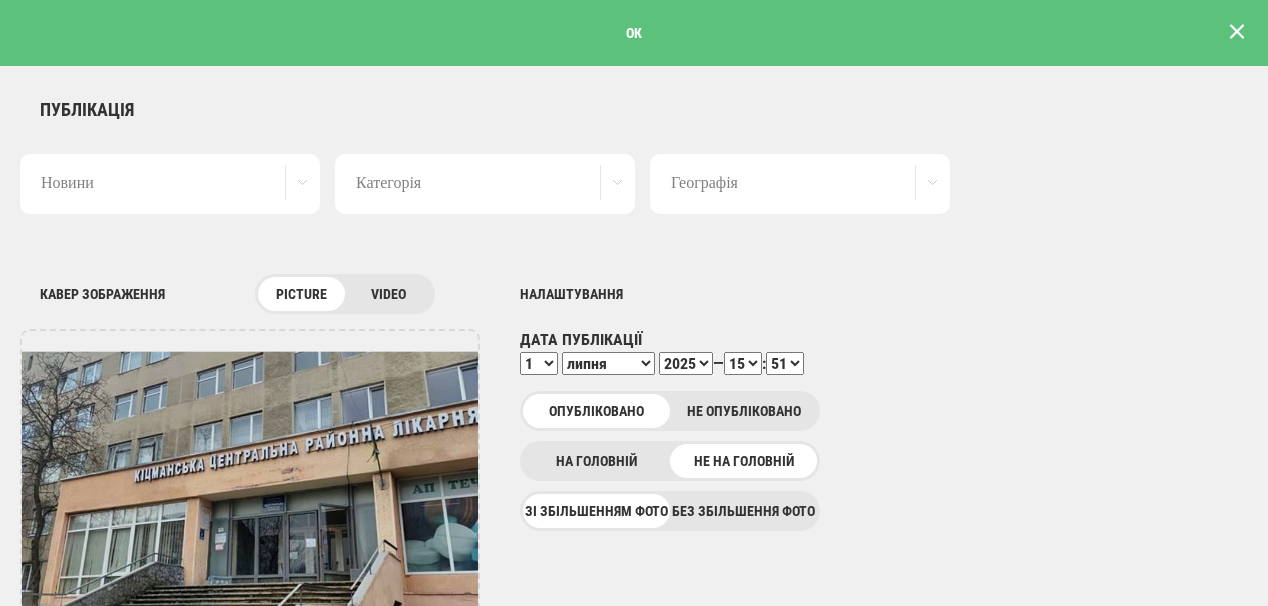 scroll, scrollTop: 0, scrollLeft: 0, axis: both 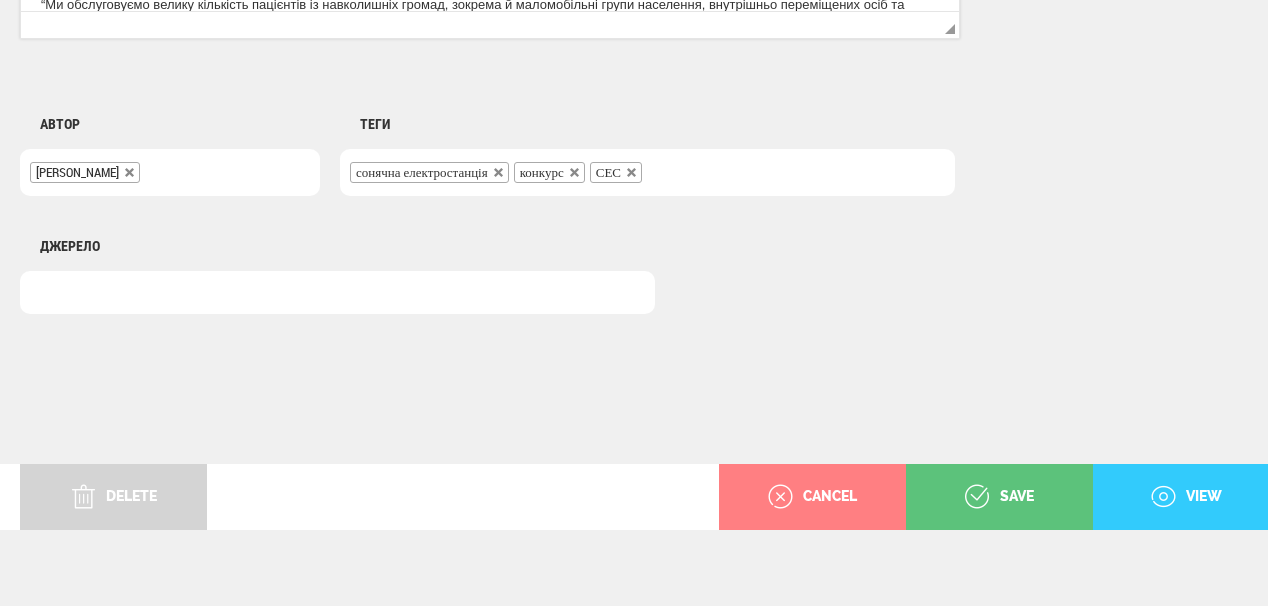 click on "view" at bounding box center (1186, 497) 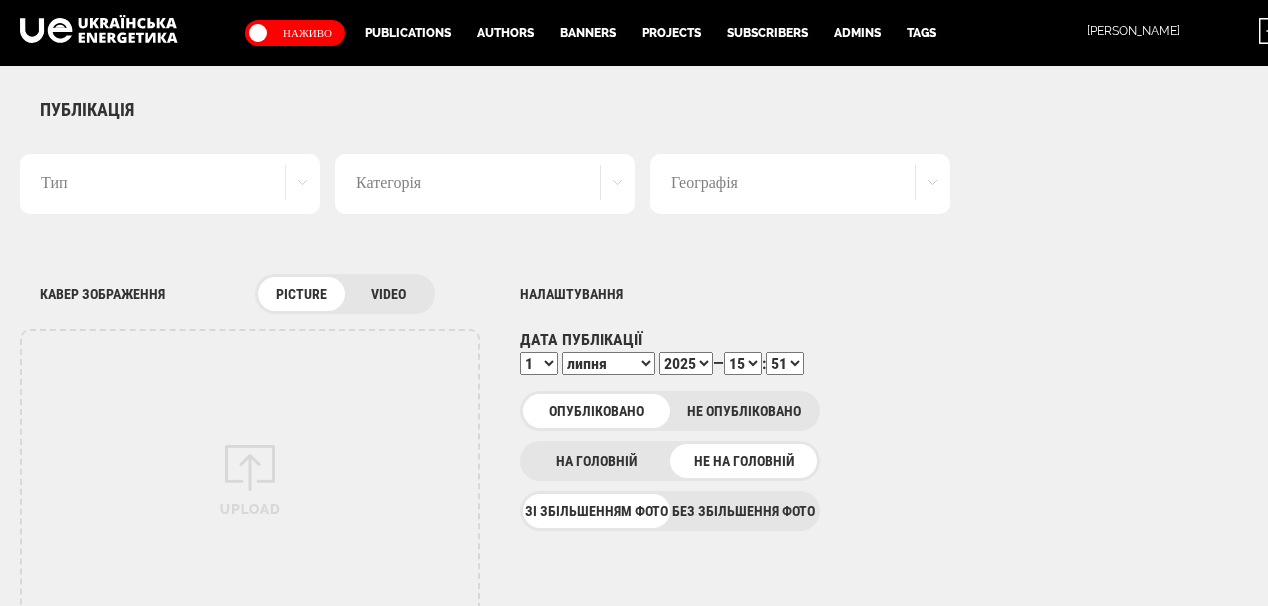 select on "15" 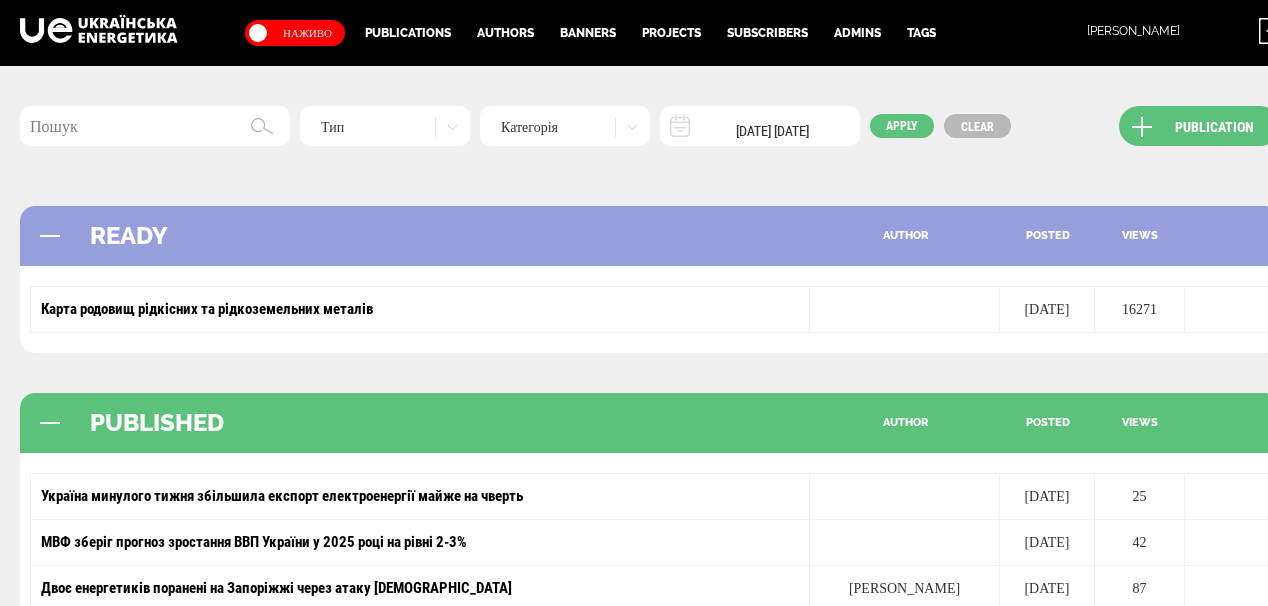 scroll, scrollTop: 0, scrollLeft: 0, axis: both 